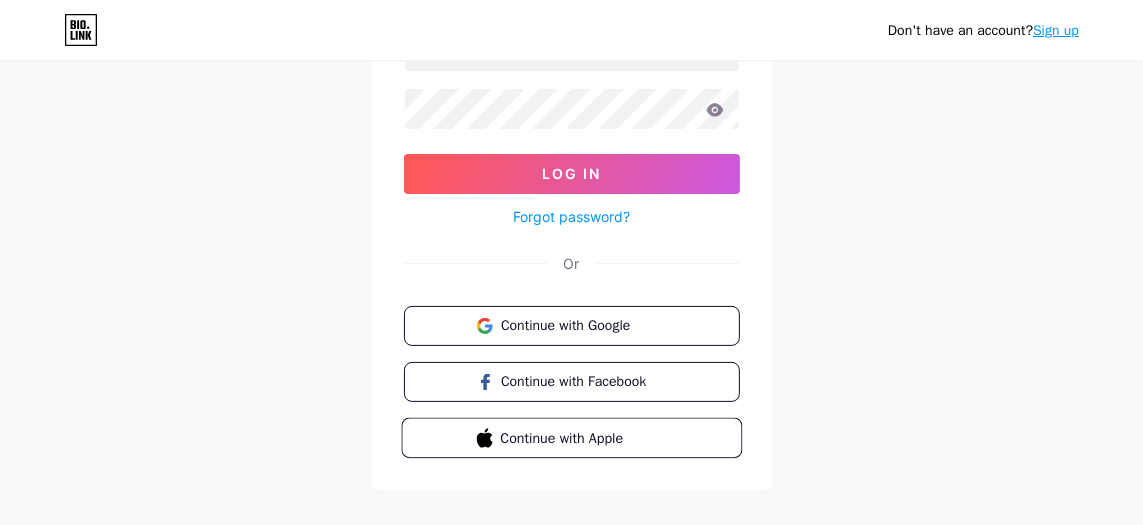scroll, scrollTop: 200, scrollLeft: 0, axis: vertical 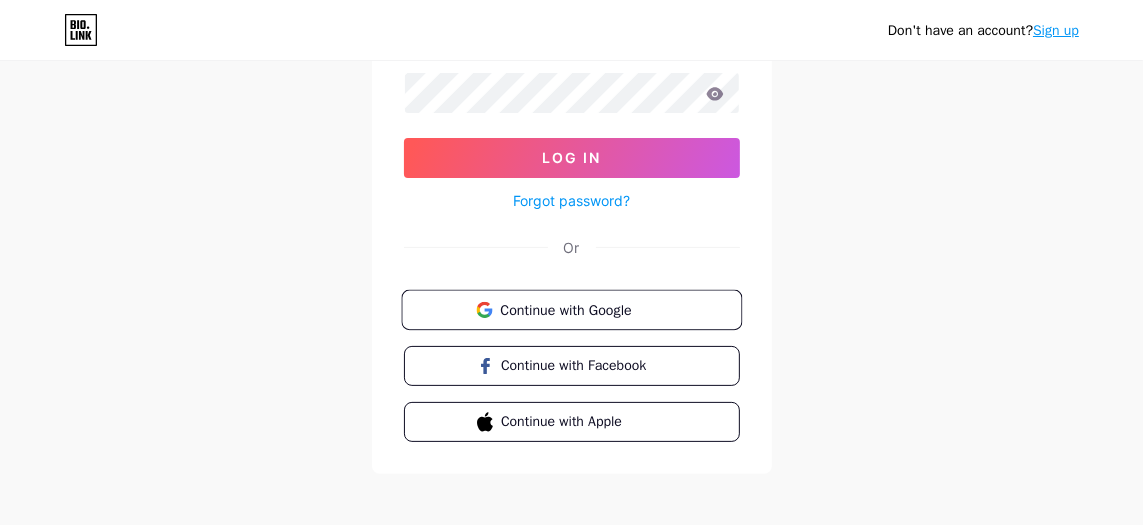 click on "Continue with Google" at bounding box center (571, 310) 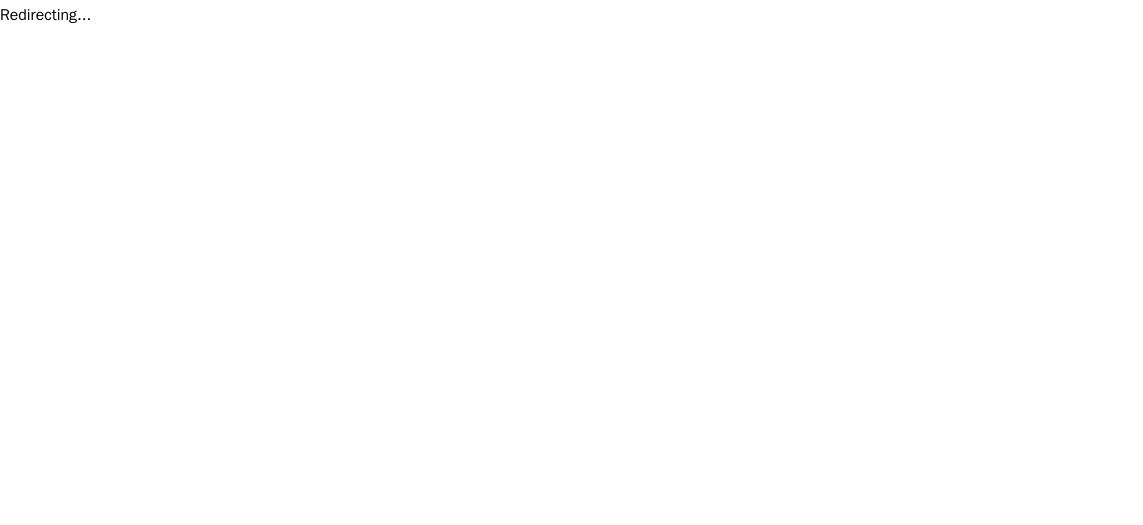 scroll, scrollTop: 0, scrollLeft: 0, axis: both 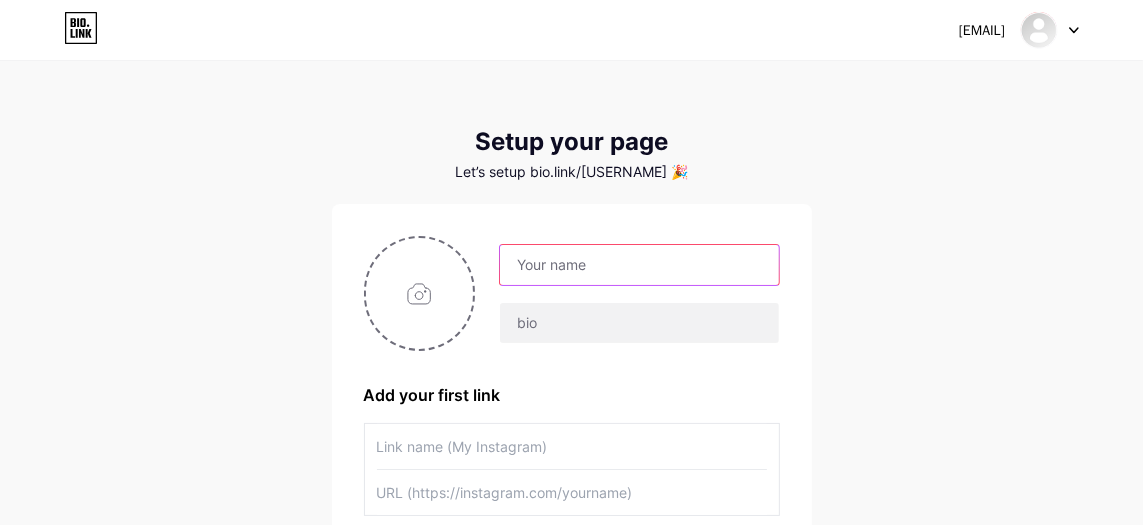 click at bounding box center (639, 265) 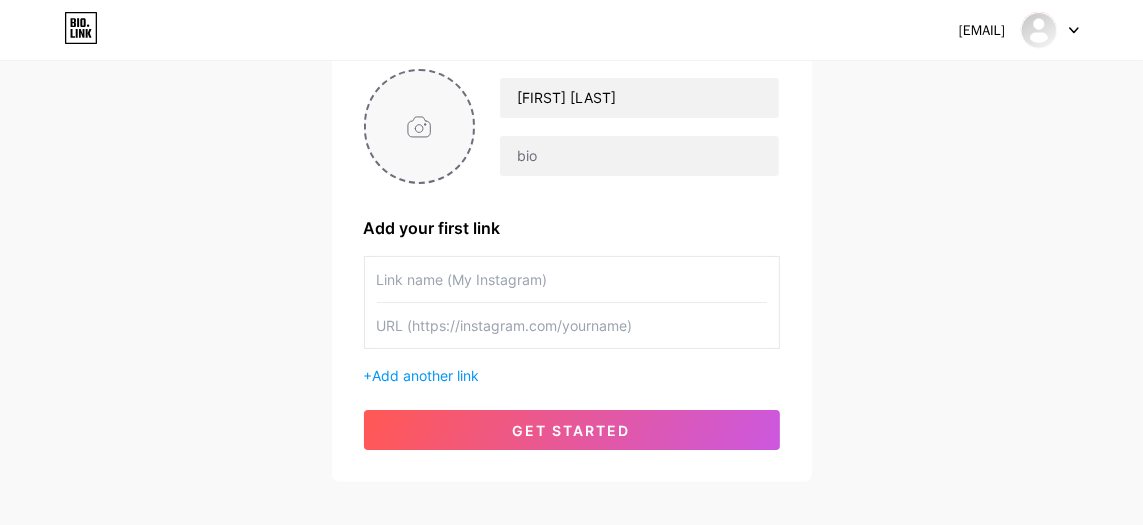 click at bounding box center [420, 126] 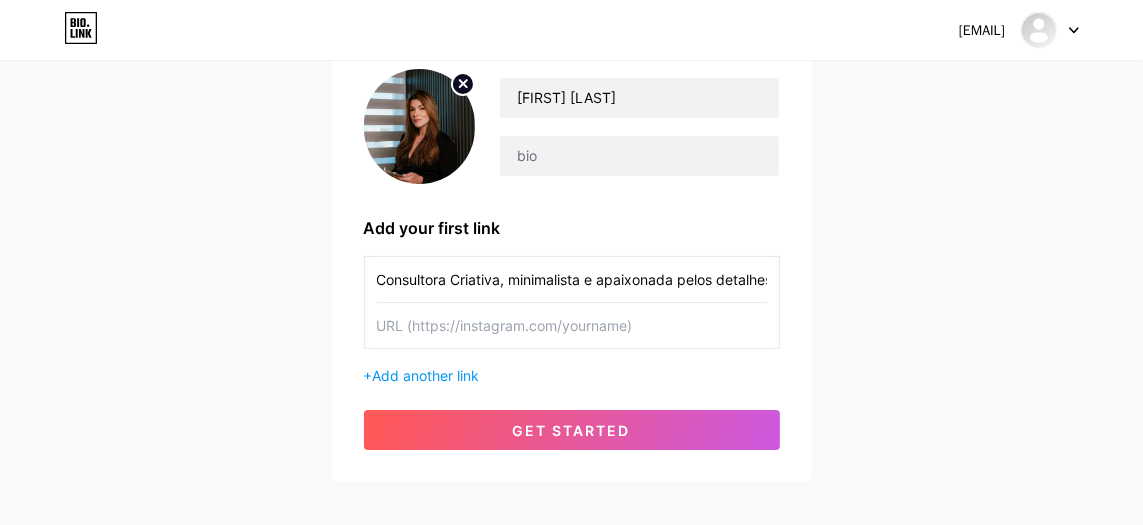 scroll, scrollTop: 0, scrollLeft: 13, axis: horizontal 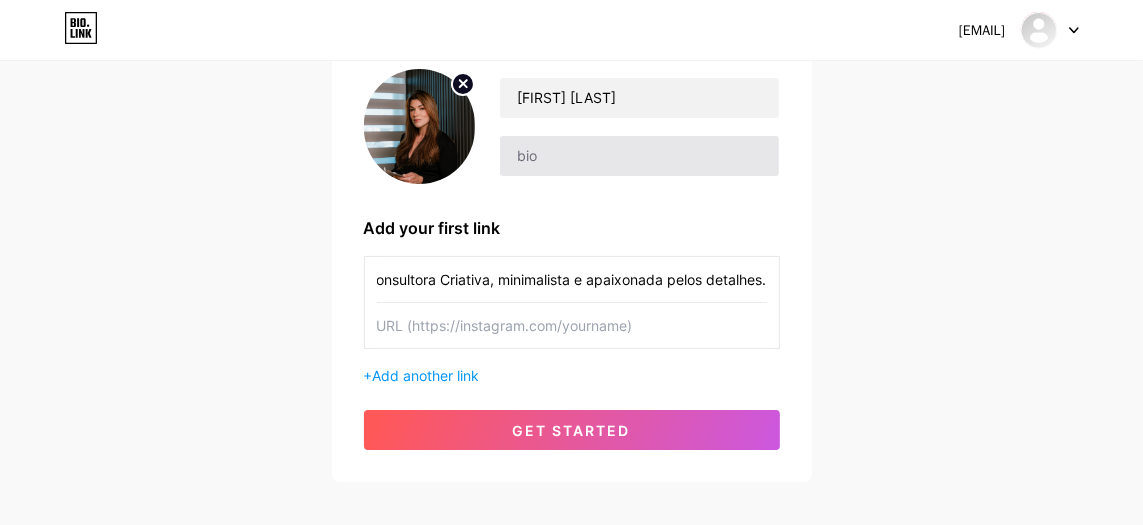 type on "Consultora Criativa, minimalista e apaixonada pelos detalhes." 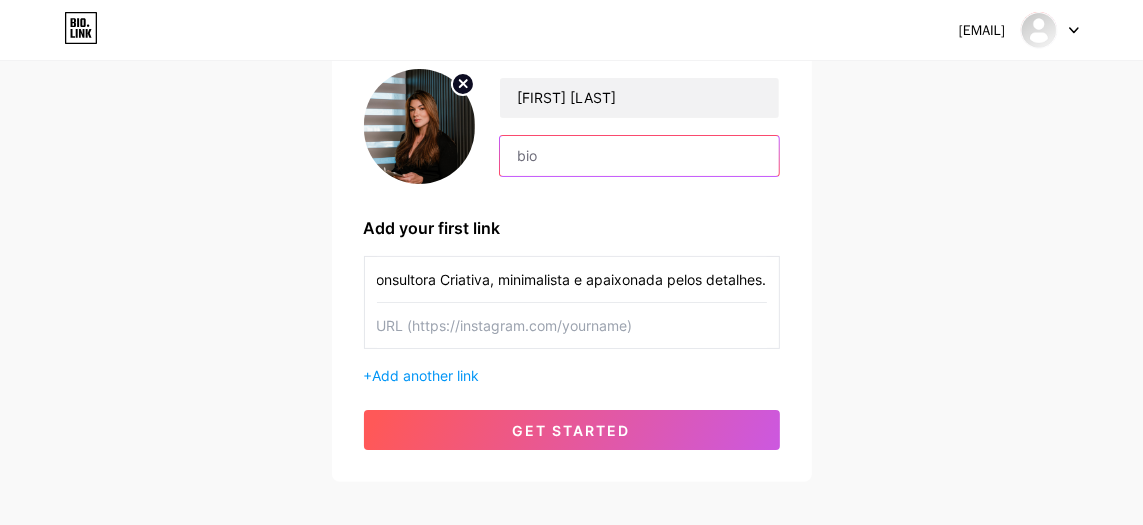 scroll, scrollTop: 0, scrollLeft: 0, axis: both 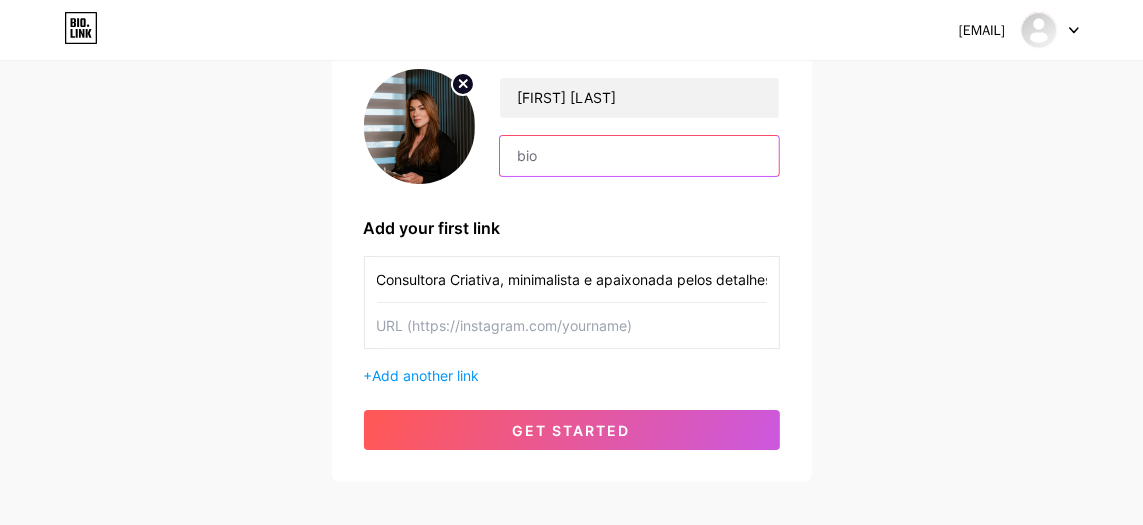 paste on "Consultora Criativa, minimalista e apaixonada pelos detalhes." 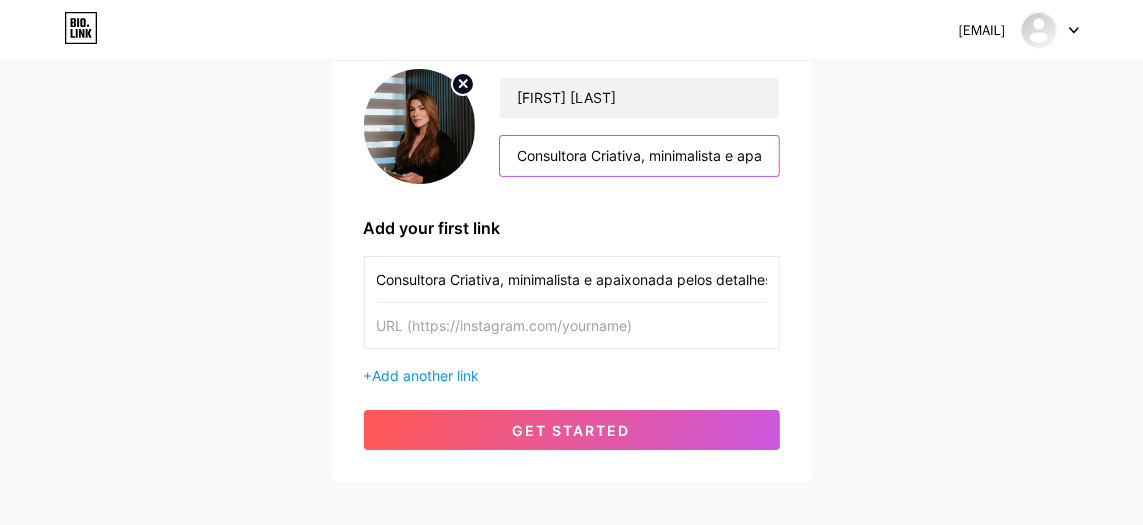 scroll, scrollTop: 0, scrollLeft: 159, axis: horizontal 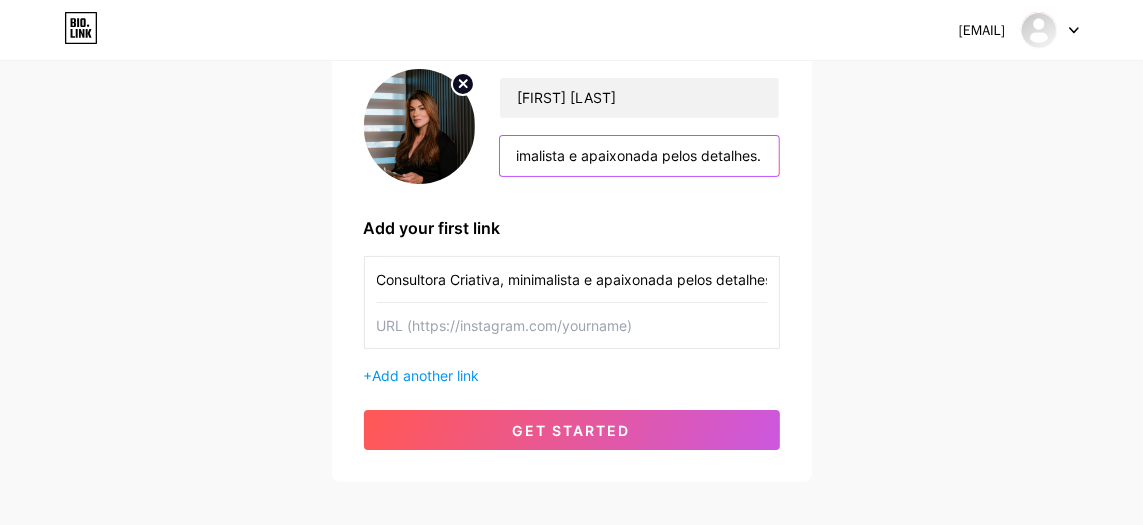 type on "Consultora Criativa, minimalista e apaixonada pelos detalhes." 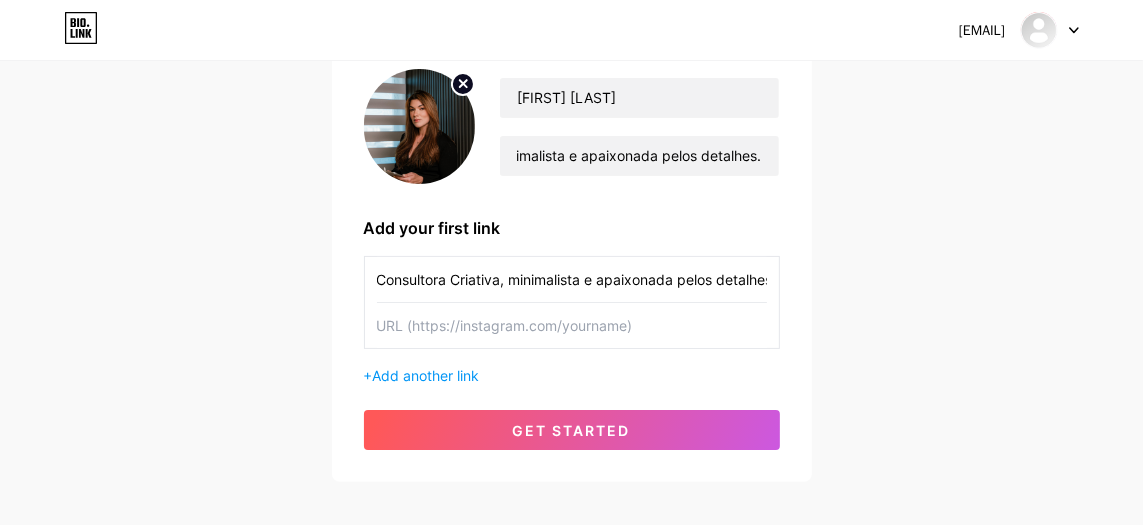 scroll, scrollTop: 0, scrollLeft: 0, axis: both 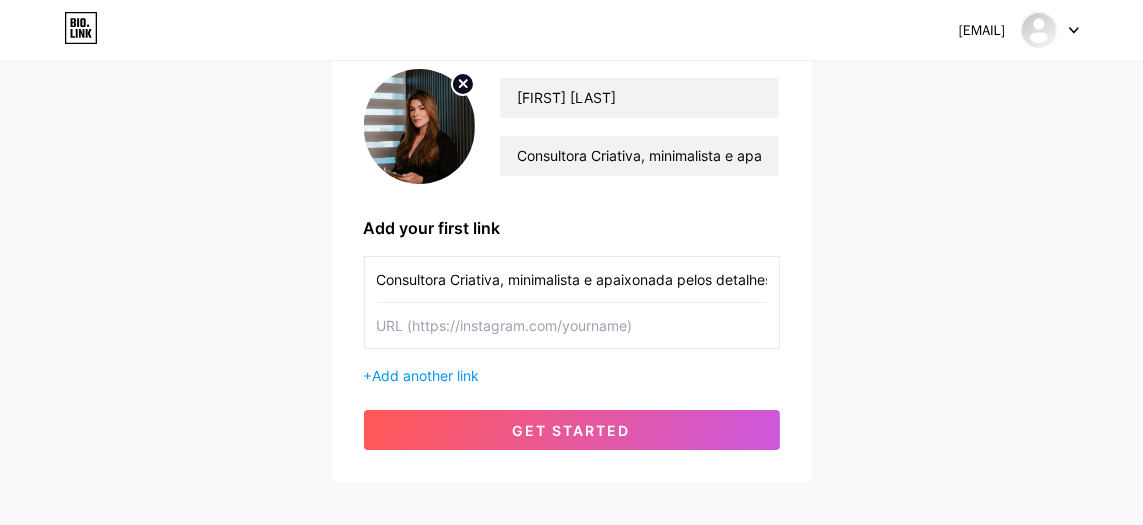 drag, startPoint x: 382, startPoint y: 279, endPoint x: 725, endPoint y: 279, distance: 343 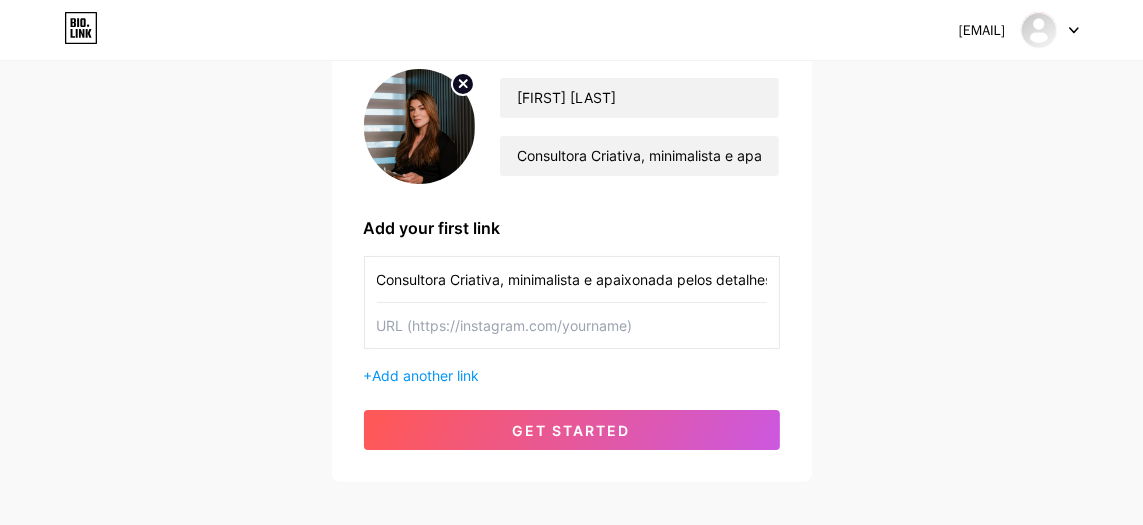 click on "Consultora Criativa, minimalista e apaixonada pelos detalhes." at bounding box center (572, 279) 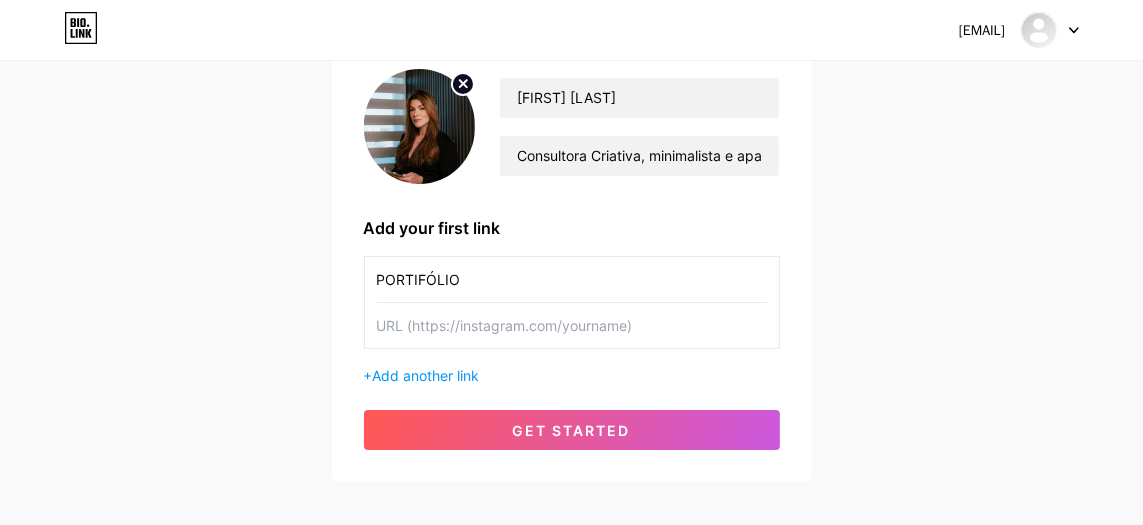 type on "PORTIFÓLIO" 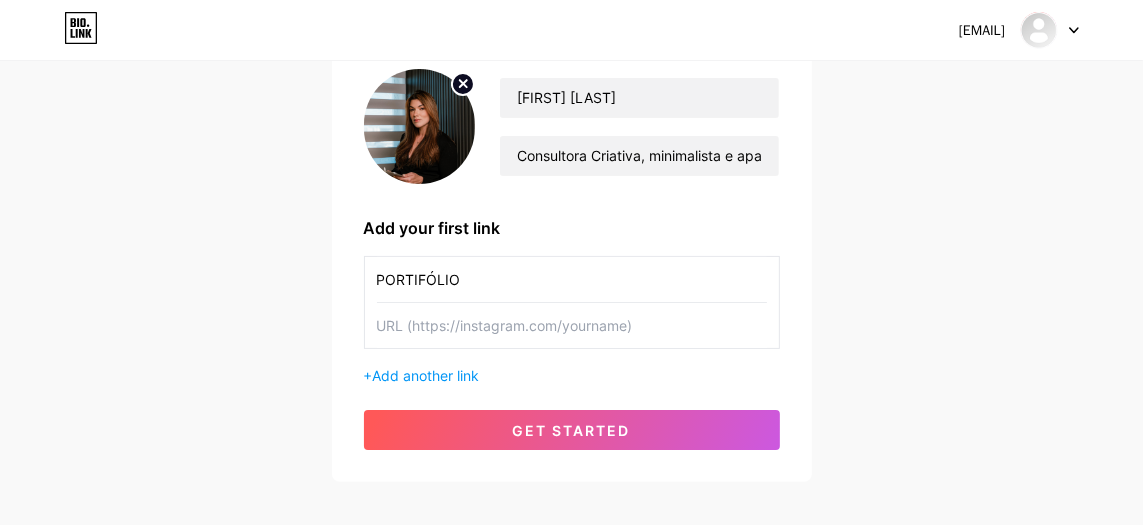 click at bounding box center [572, 279] 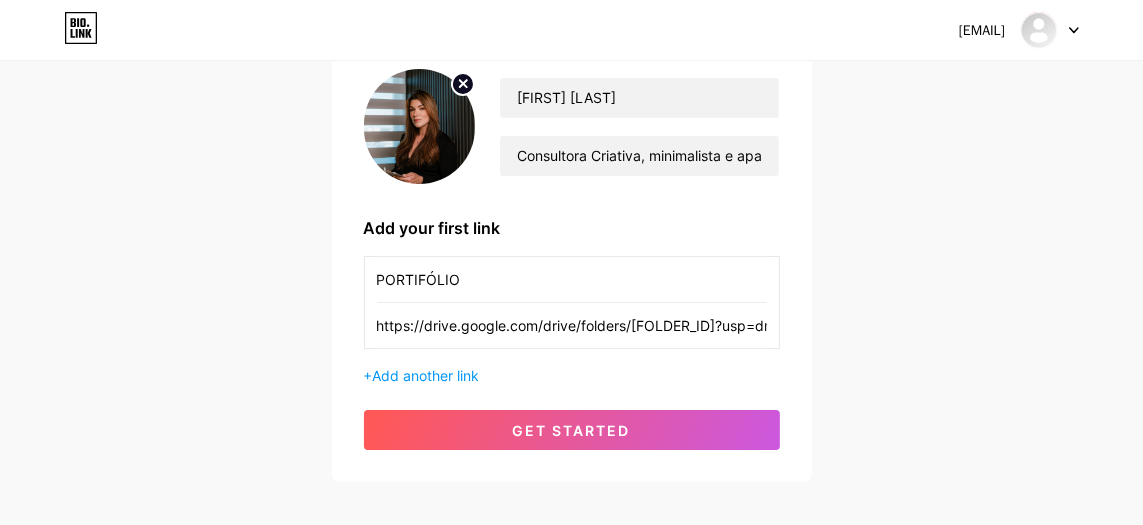 scroll, scrollTop: 0, scrollLeft: 224, axis: horizontal 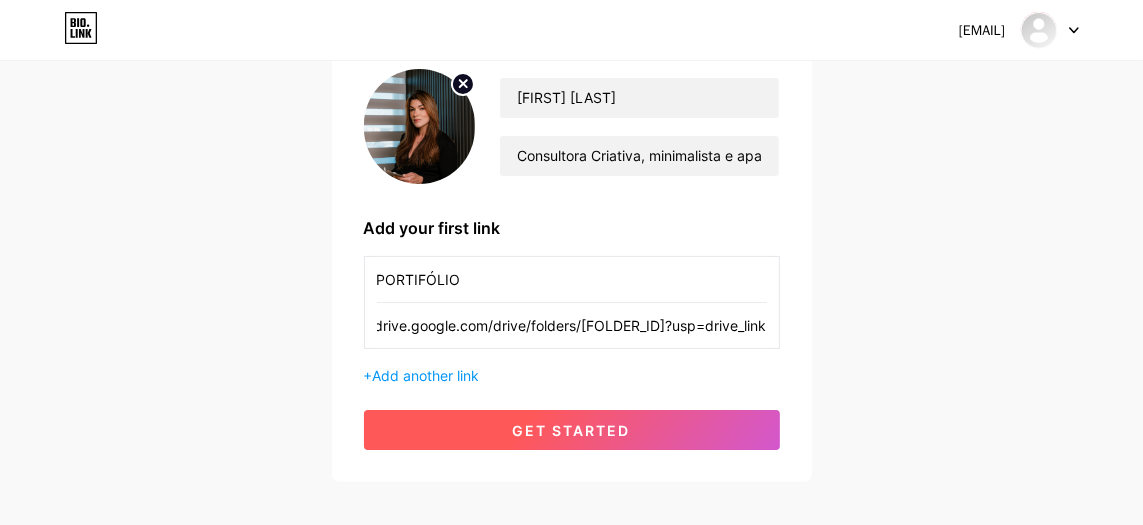 type on "https://drive.google.com/drive/folders/[FOLDER_ID]?usp=drive_link" 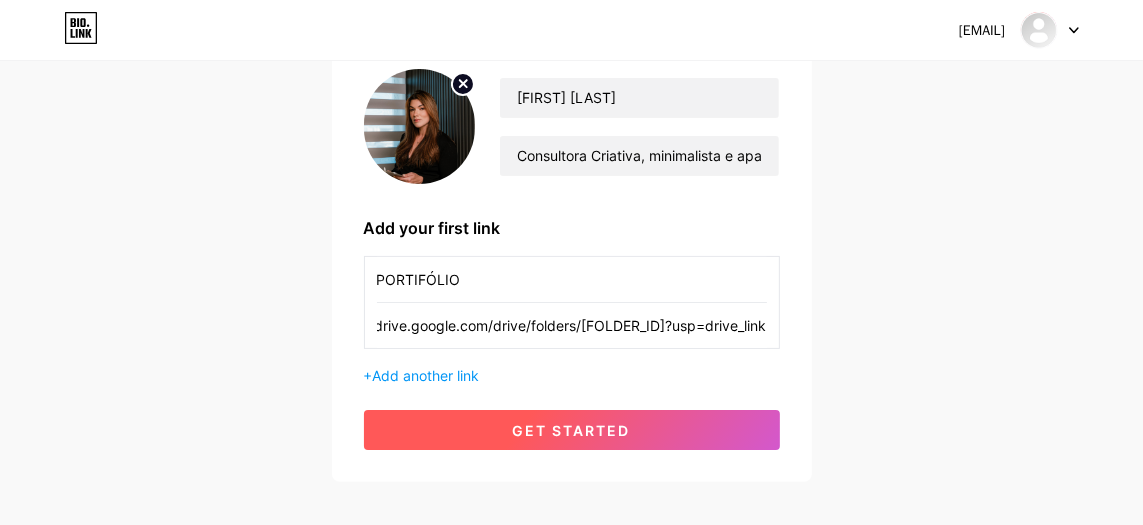 scroll, scrollTop: 0, scrollLeft: 0, axis: both 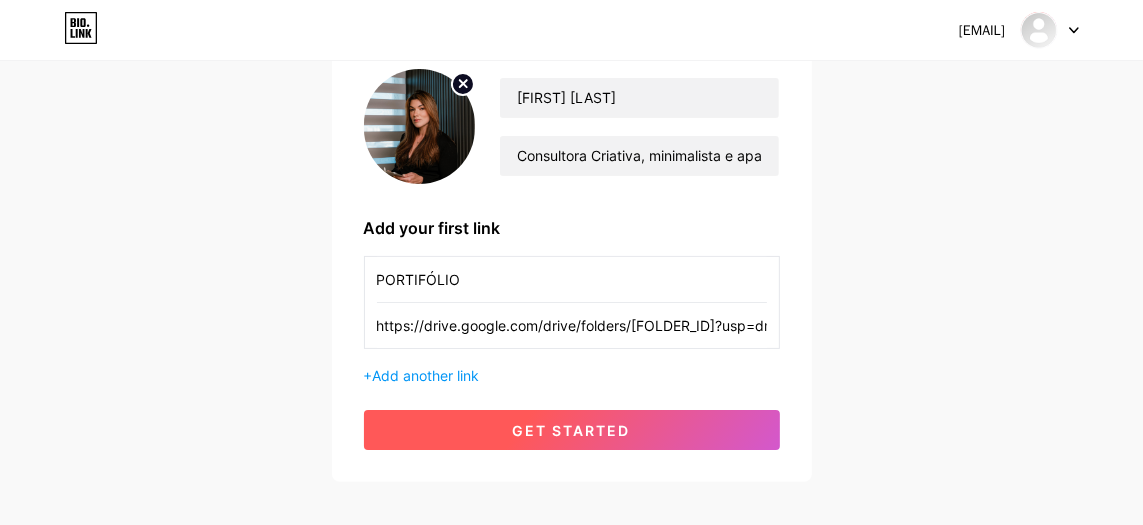 click on "get started" at bounding box center (572, 430) 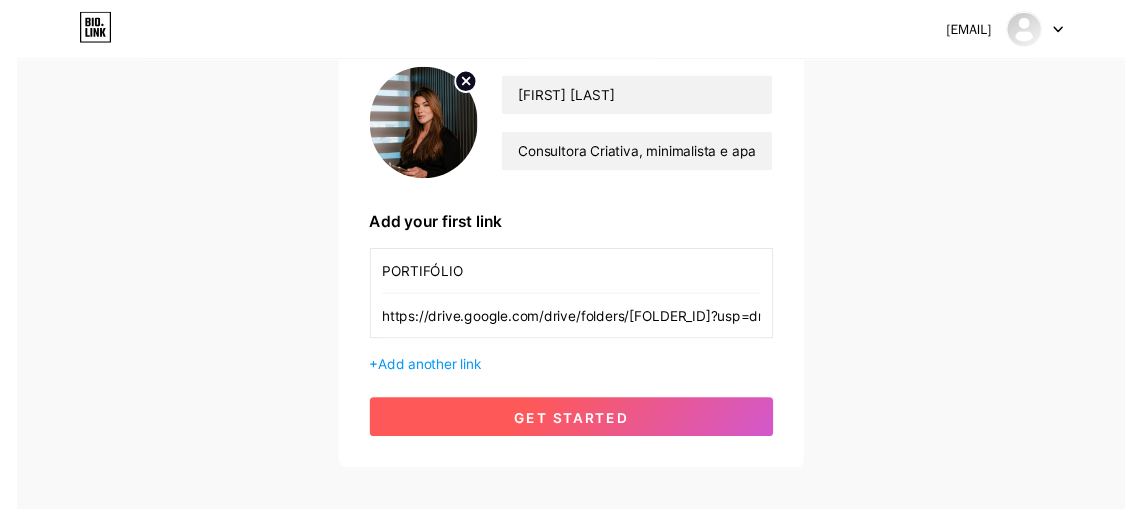scroll, scrollTop: 0, scrollLeft: 0, axis: both 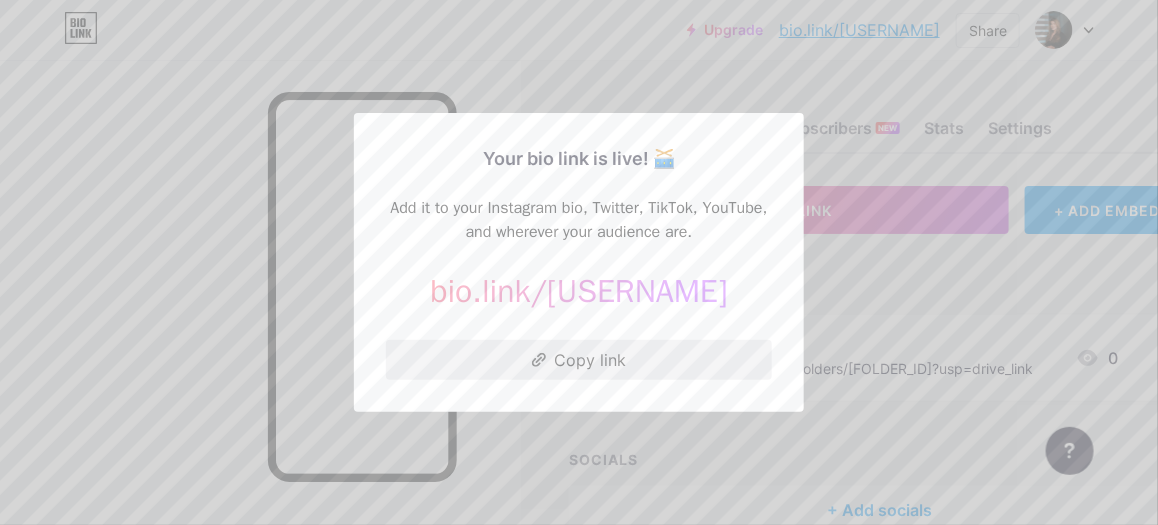 click on "Copy link" at bounding box center [579, 360] 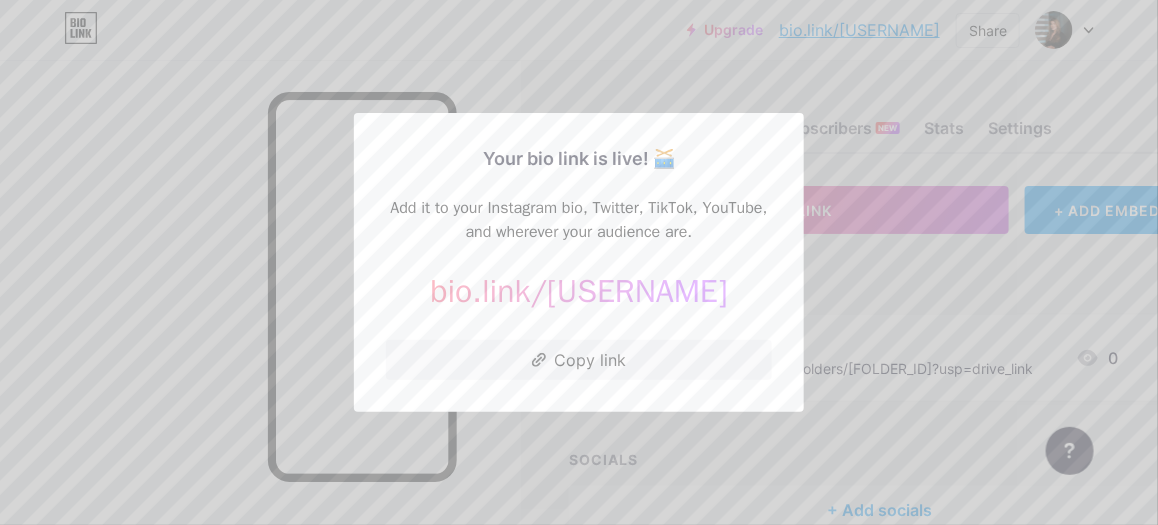 click at bounding box center (579, 262) 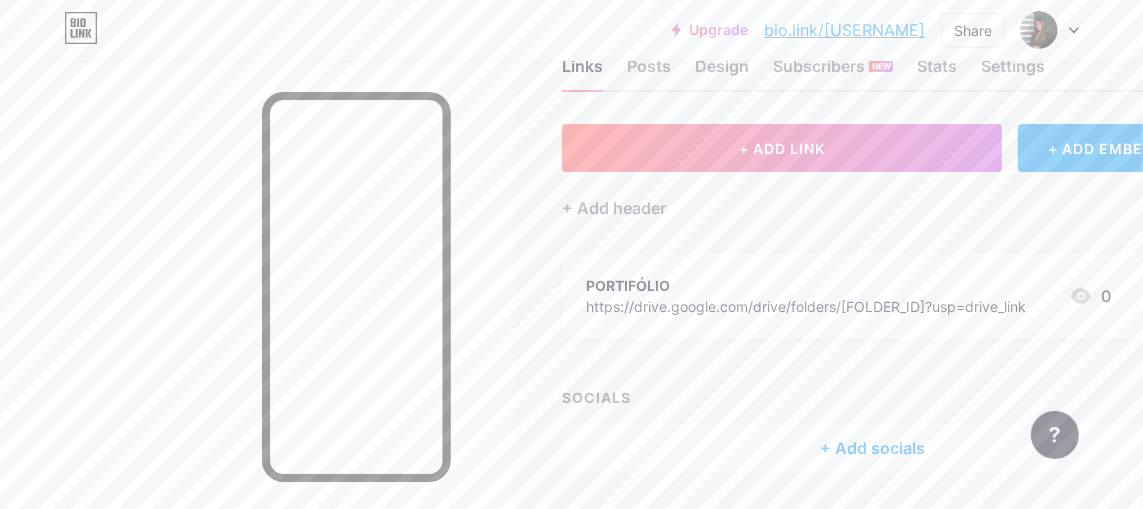 scroll, scrollTop: 0, scrollLeft: 0, axis: both 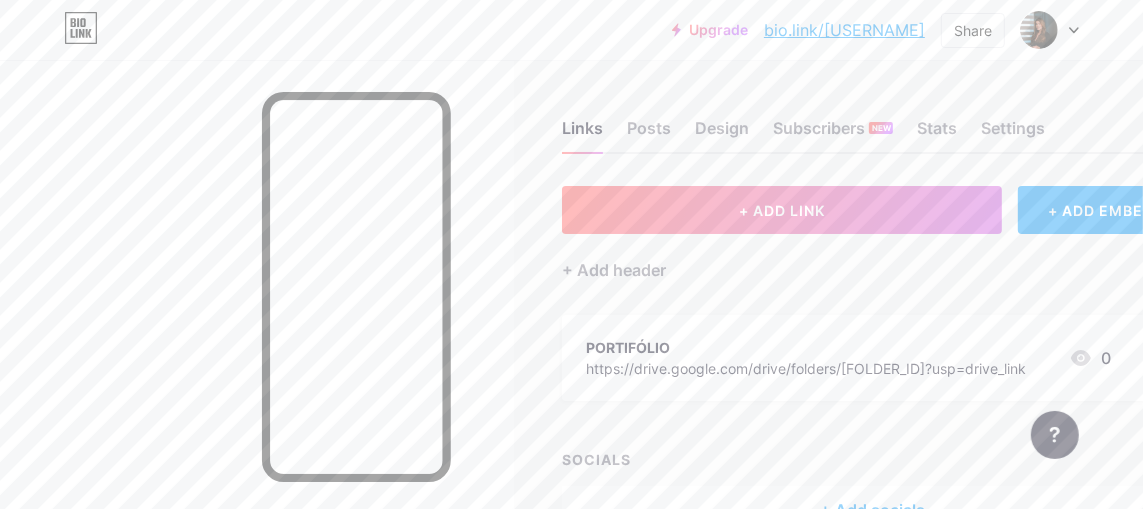 click at bounding box center [1050, 30] 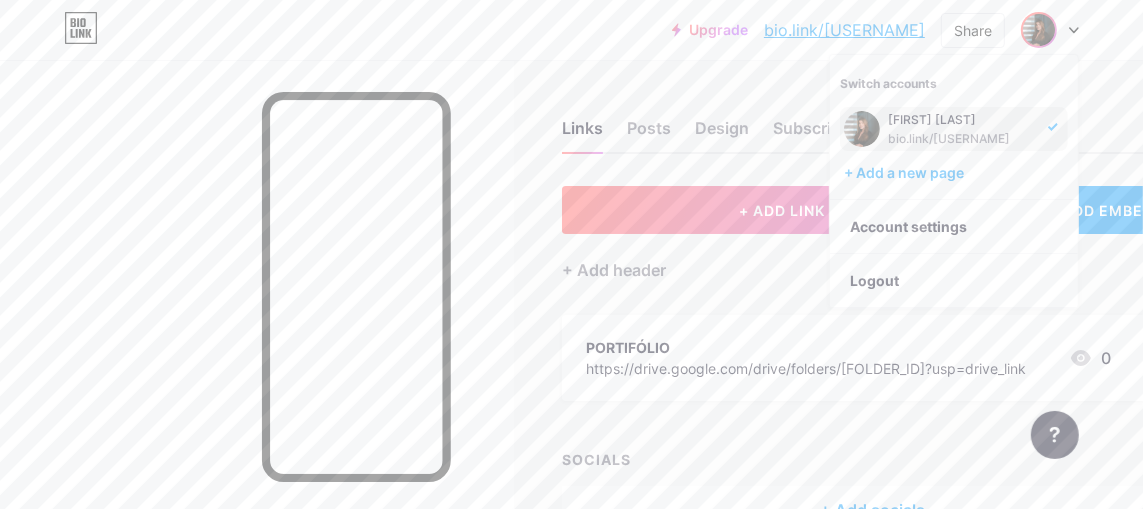 click on "[USERNAME]" at bounding box center [962, 139] 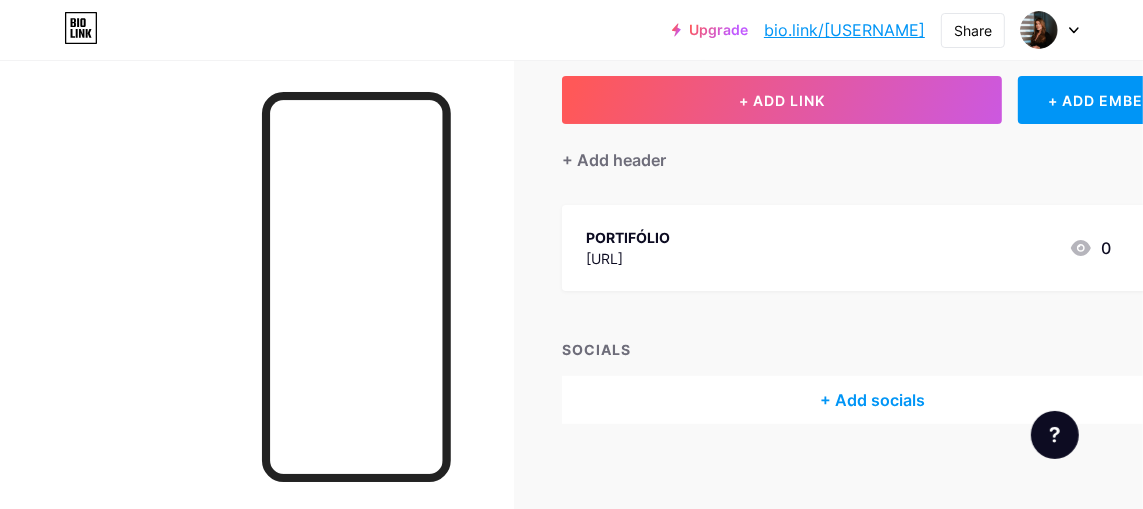 scroll, scrollTop: 0, scrollLeft: 0, axis: both 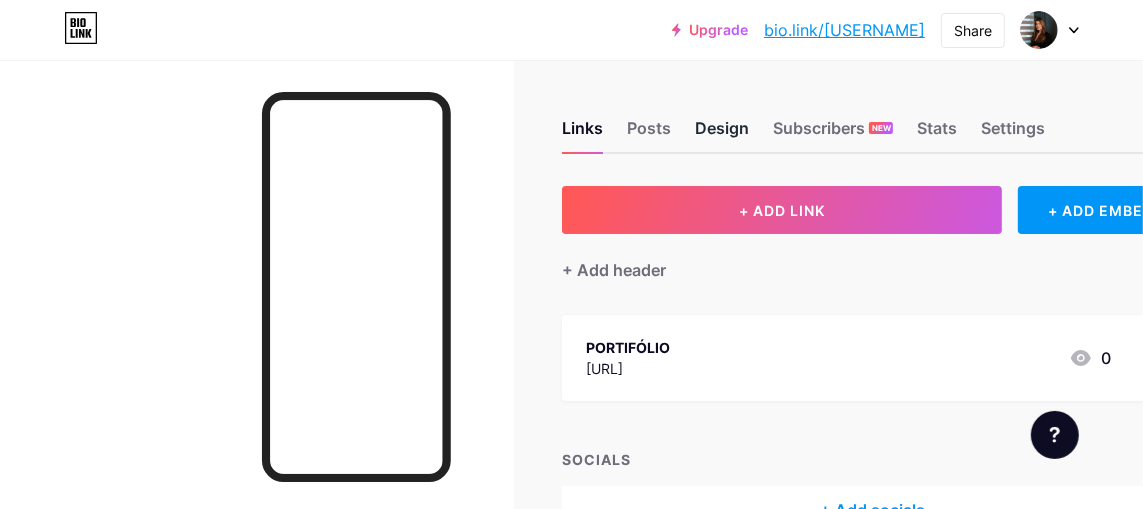click on "Design" at bounding box center (722, 134) 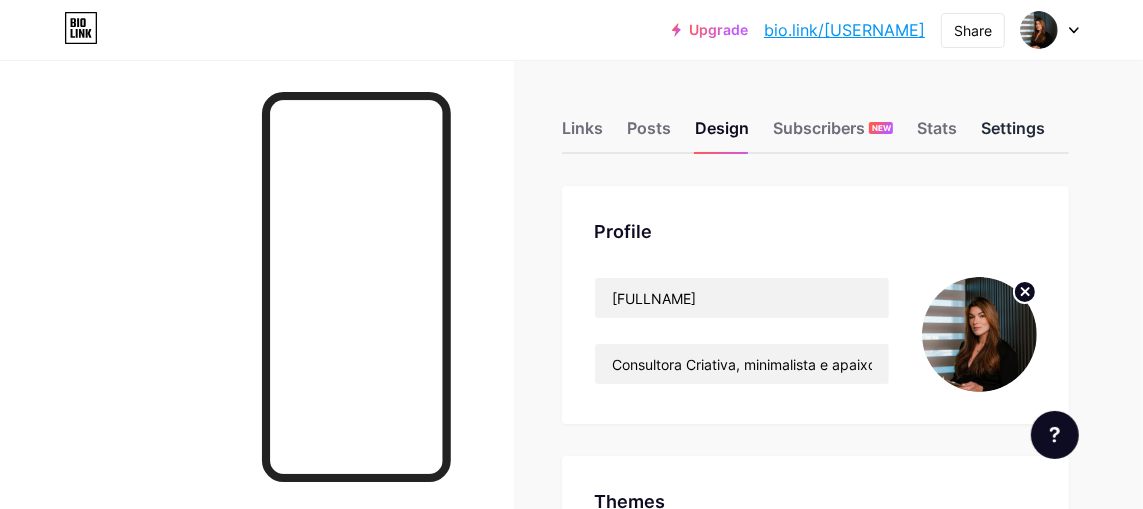 click on "Settings" at bounding box center [1013, 134] 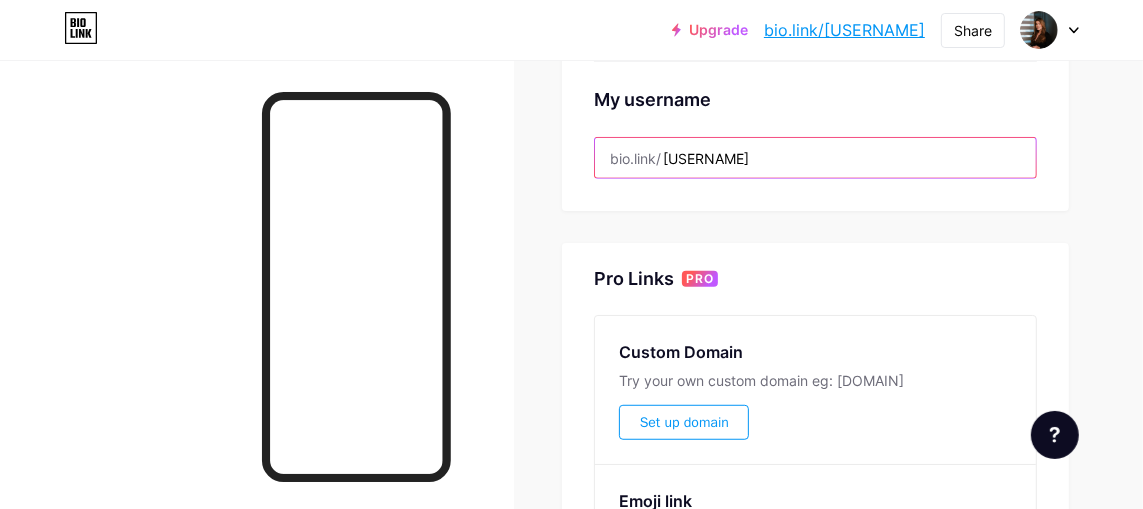 click on "alinecarxf" at bounding box center [815, 158] 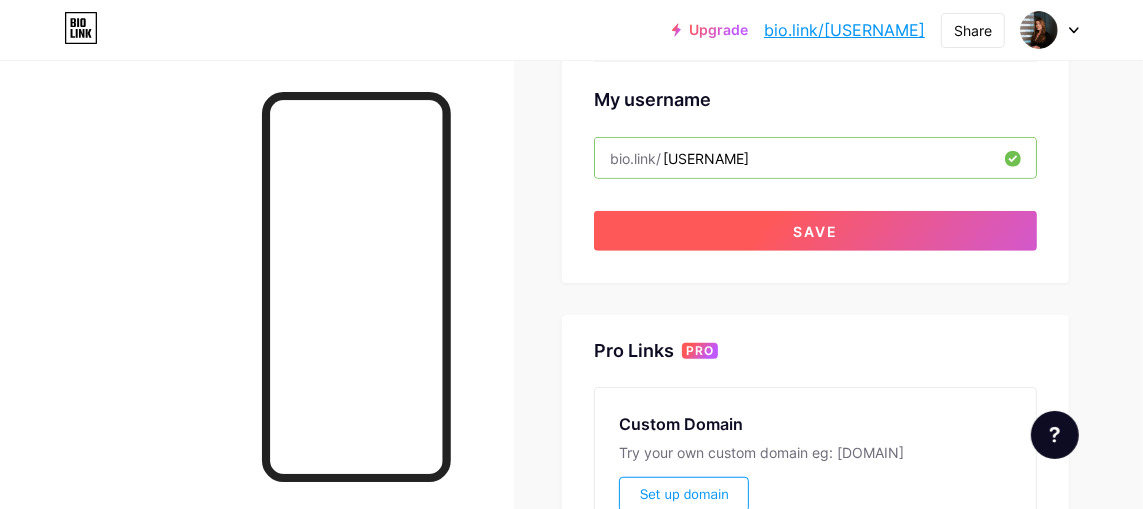 click on "Save" at bounding box center (815, 231) 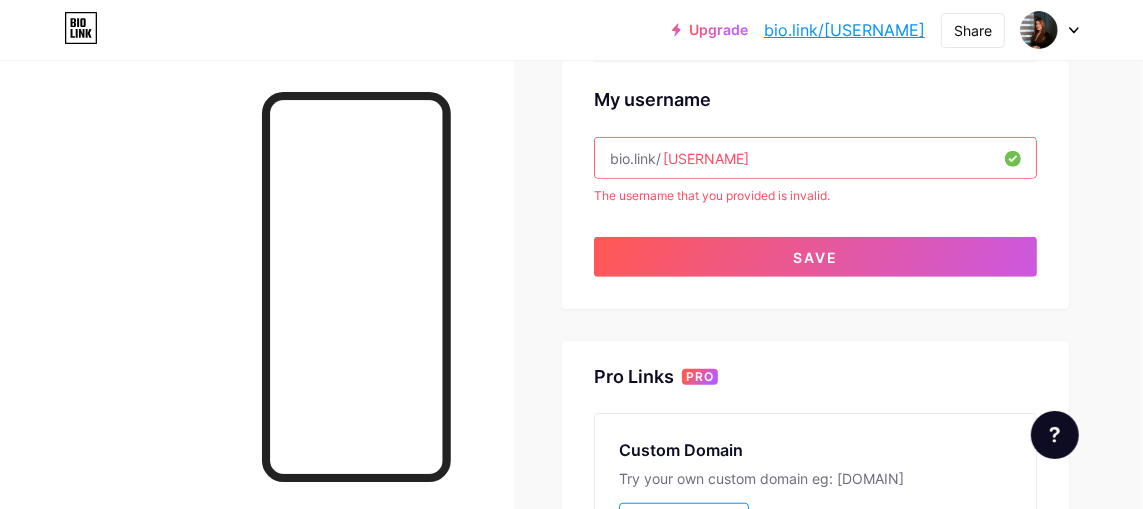 click on "alinecarolinO" at bounding box center [815, 158] 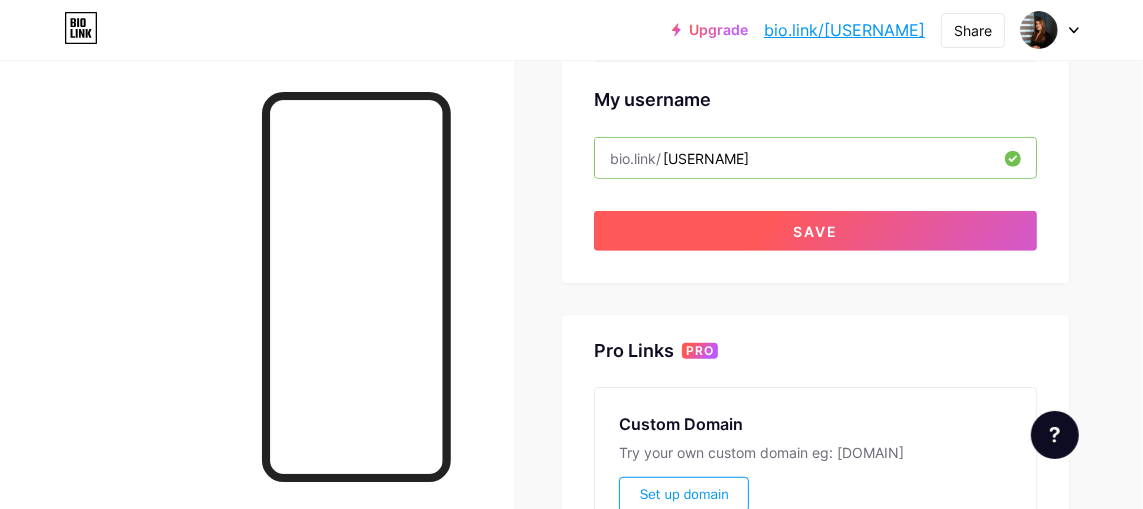 click on "Save" at bounding box center (815, 231) 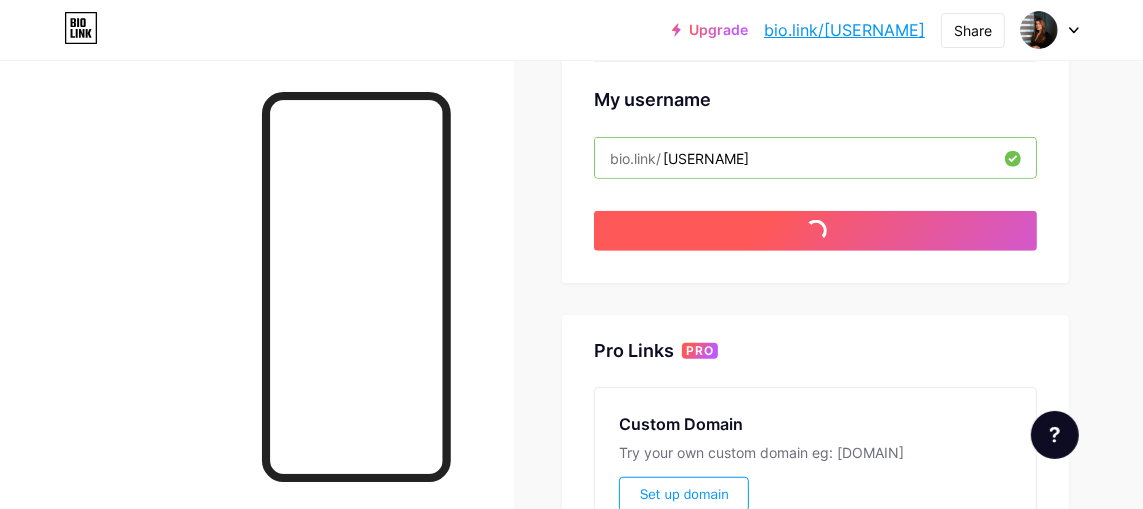 click on "Save" at bounding box center [815, 231] 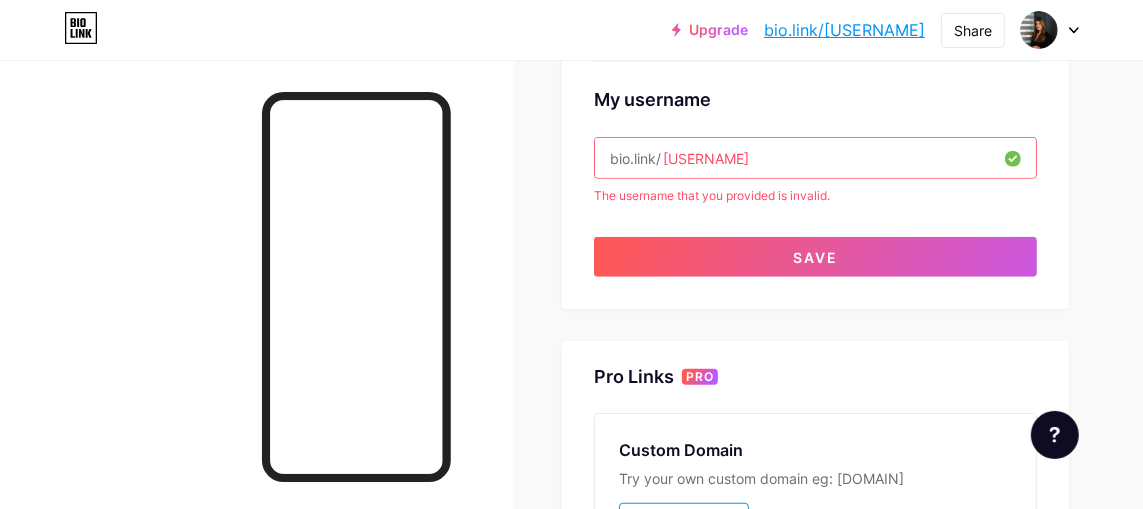 click on "alinecarolinO" at bounding box center [815, 158] 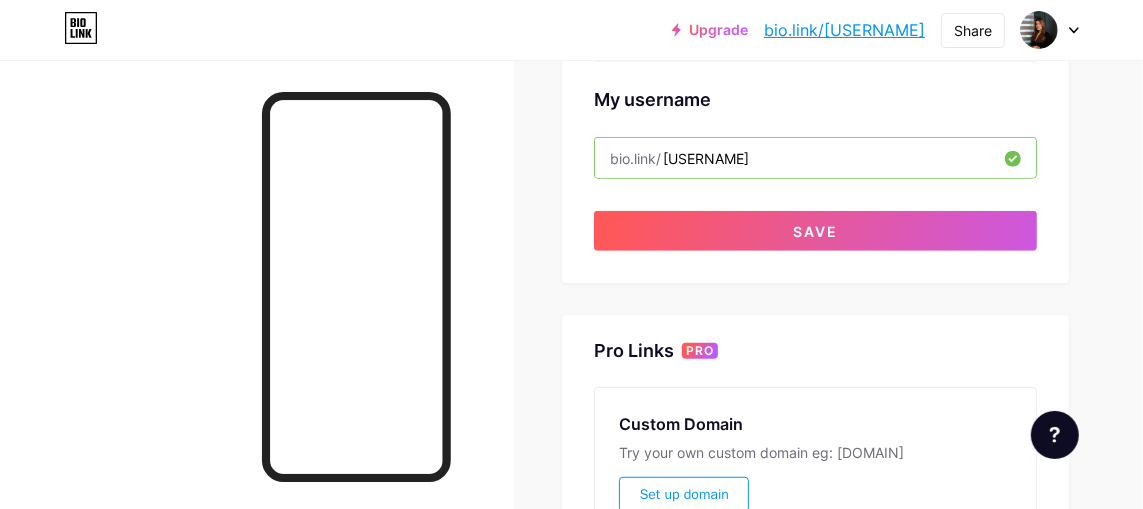 click on "[USERNAME]" at bounding box center (815, 158) 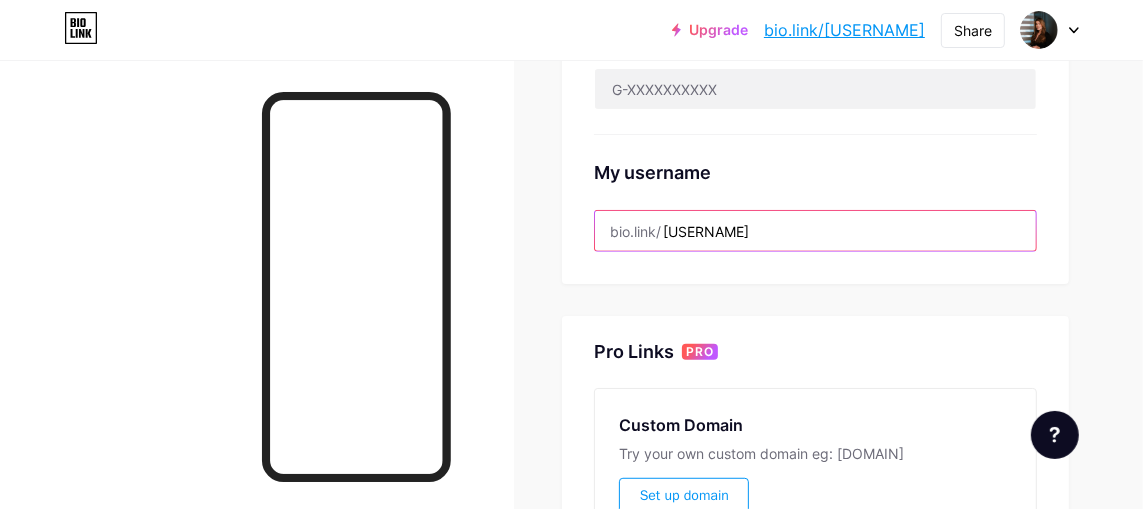 scroll, scrollTop: 700, scrollLeft: 0, axis: vertical 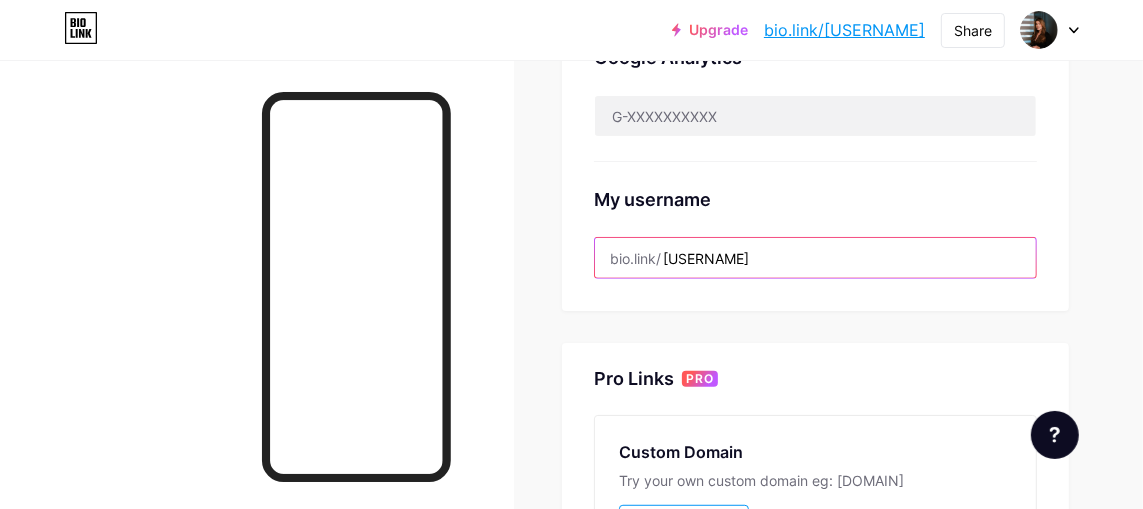 click on "alinecarolinoo" at bounding box center (815, 258) 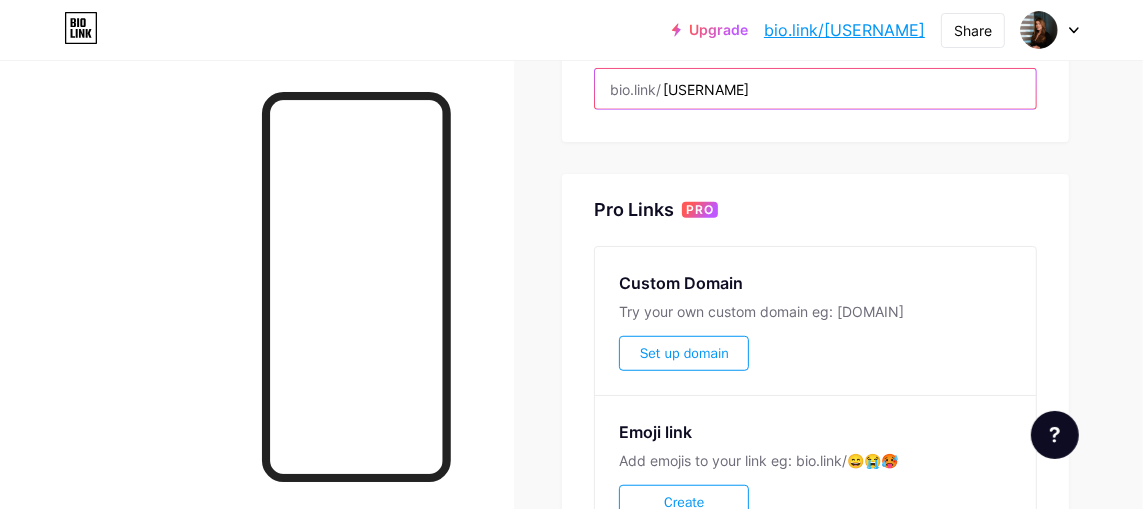 scroll, scrollTop: 669, scrollLeft: 0, axis: vertical 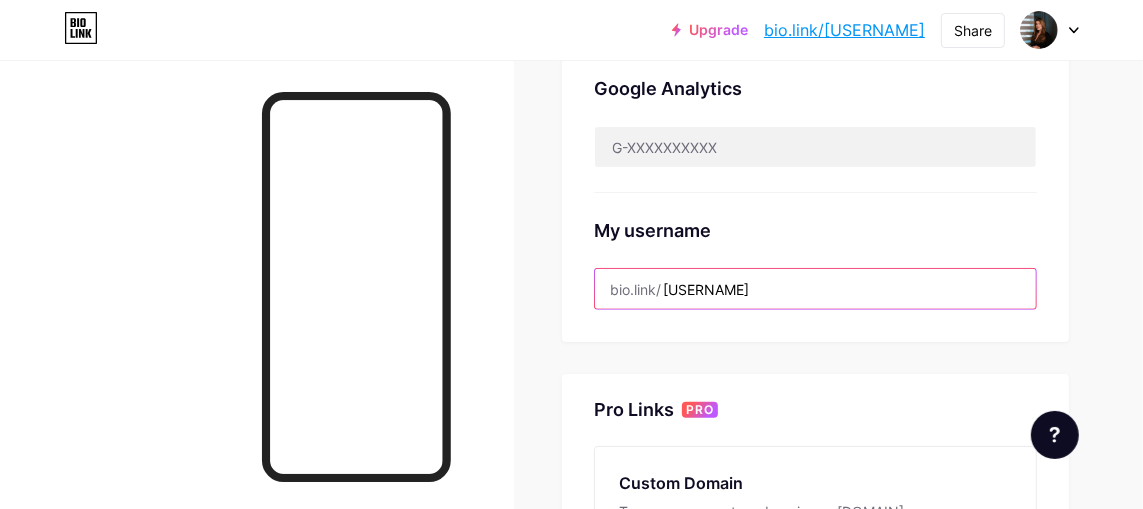 type on "alinecarolinoo" 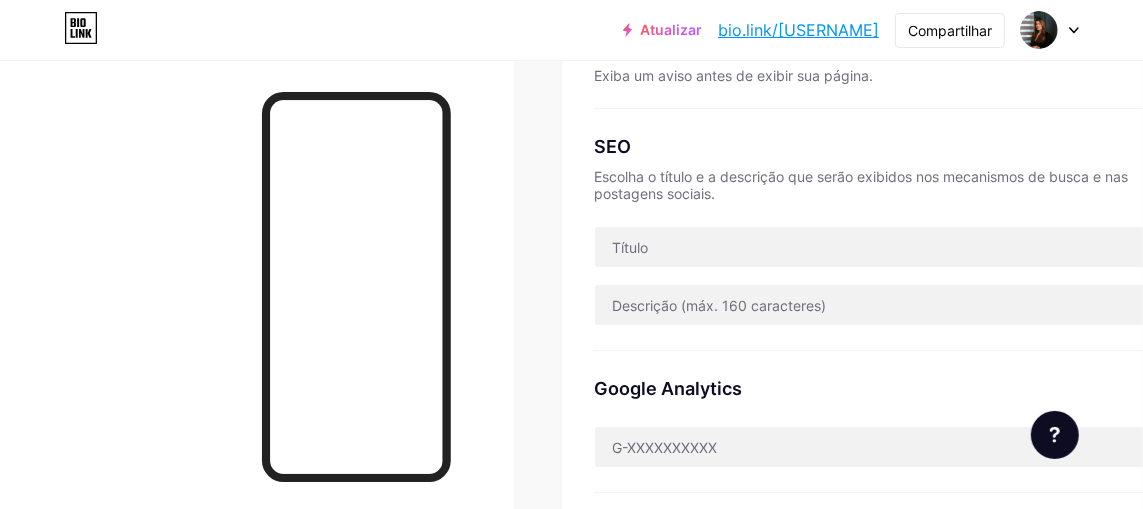 scroll, scrollTop: 0, scrollLeft: 0, axis: both 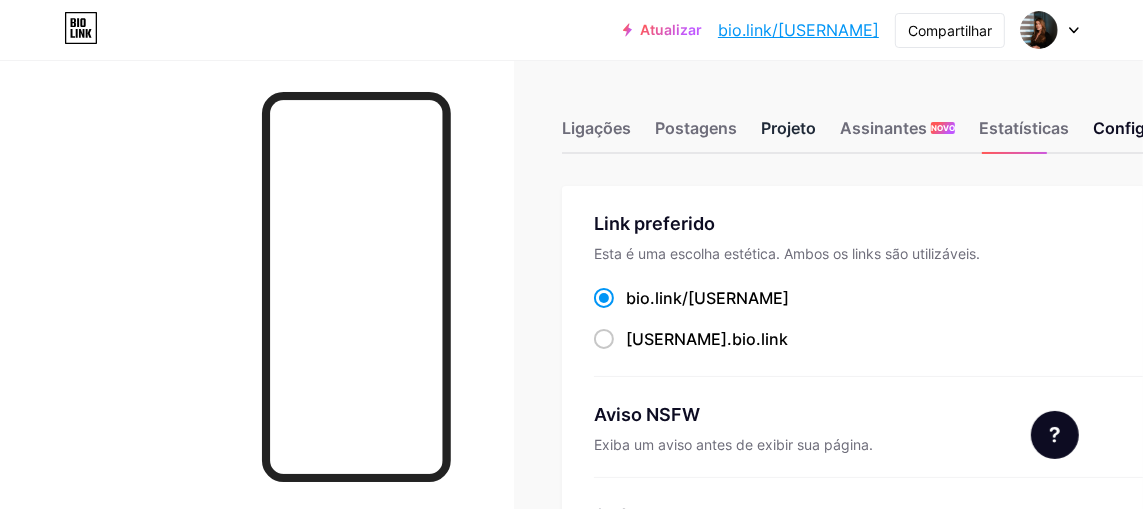 click on "Projeto" at bounding box center (596, 128) 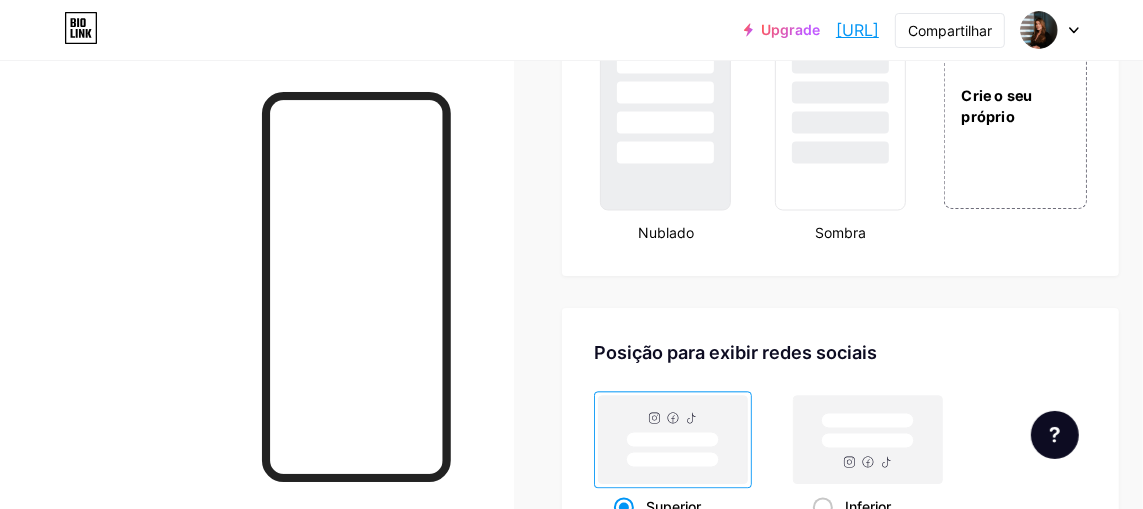 scroll, scrollTop: 2400, scrollLeft: 0, axis: vertical 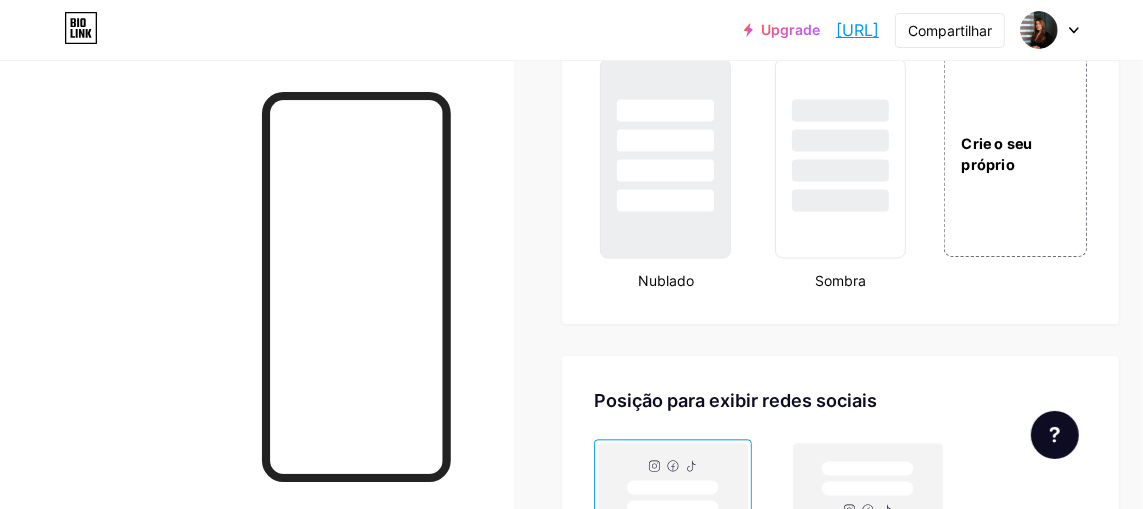 click on "Crie o seu próprio" at bounding box center [1015, 154] 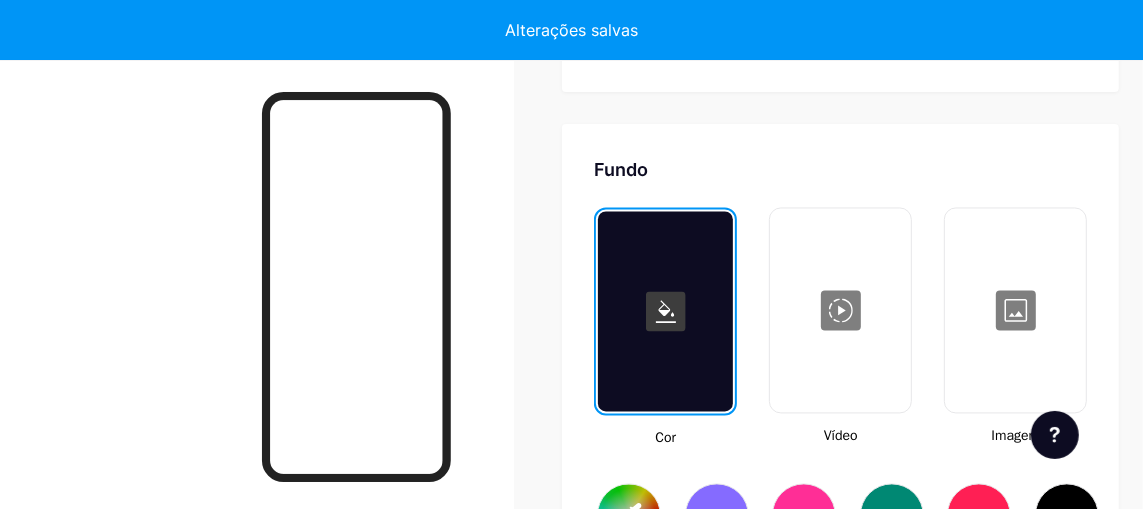 scroll, scrollTop: 2649, scrollLeft: 0, axis: vertical 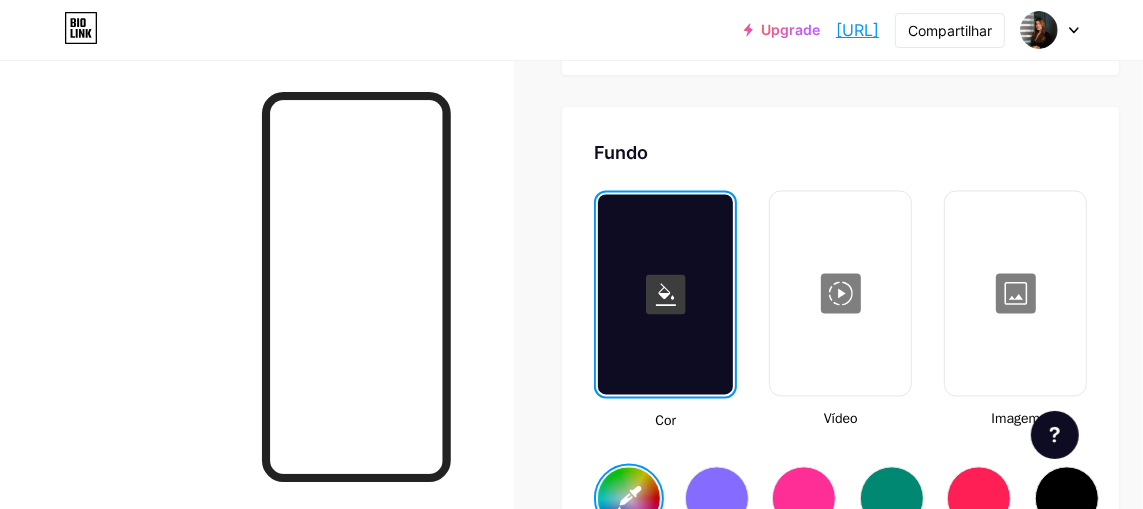 click at bounding box center (1015, 293) 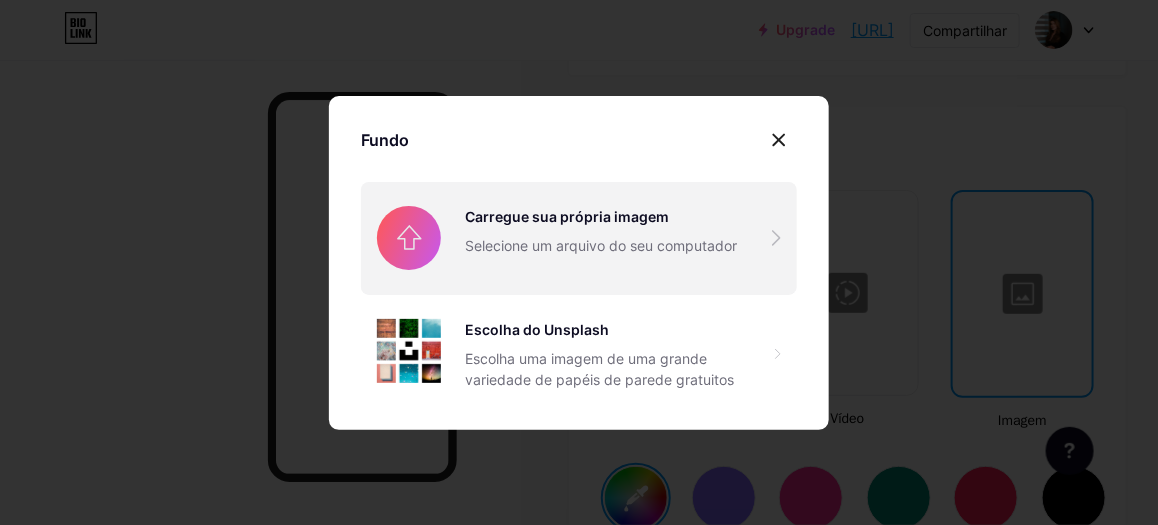 click at bounding box center [579, 238] 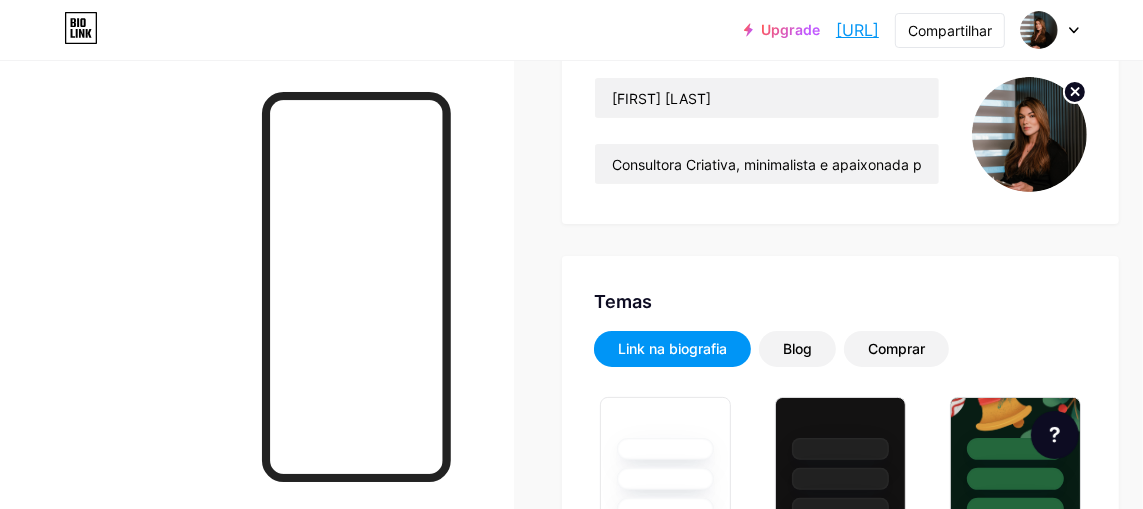 scroll, scrollTop: 300, scrollLeft: 0, axis: vertical 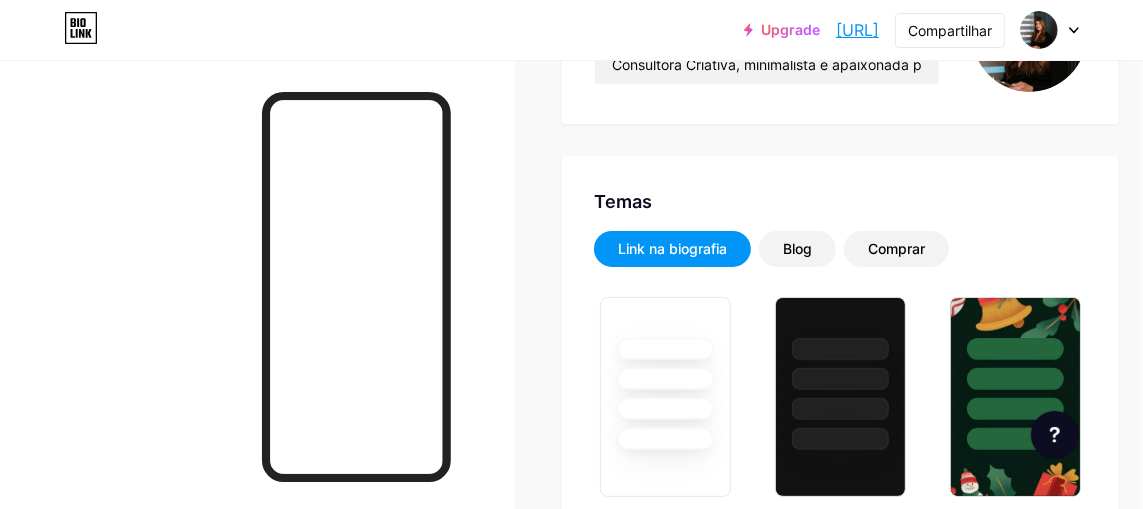 click on "Link in bio" at bounding box center (672, 249) 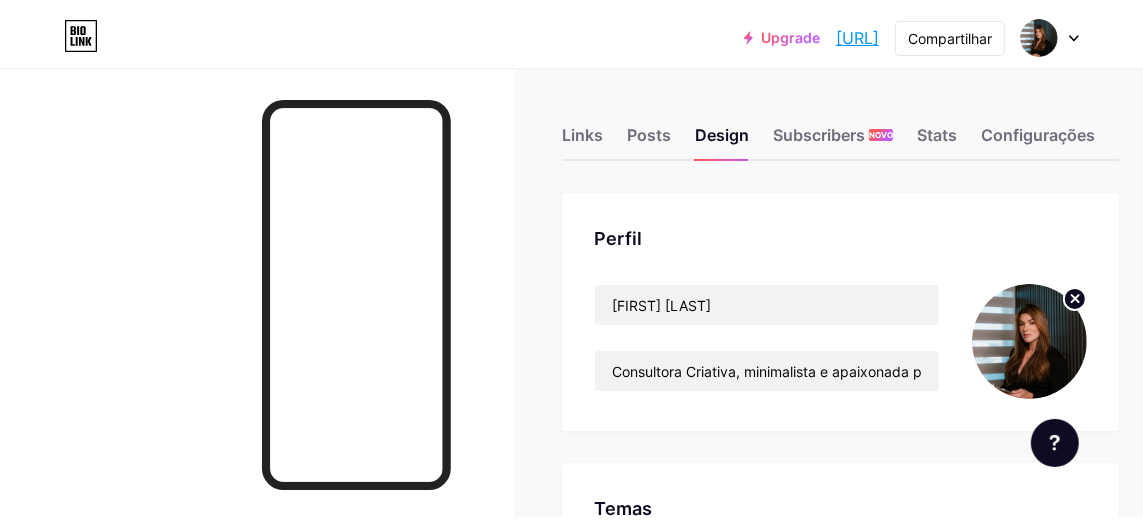 scroll, scrollTop: 0, scrollLeft: 0, axis: both 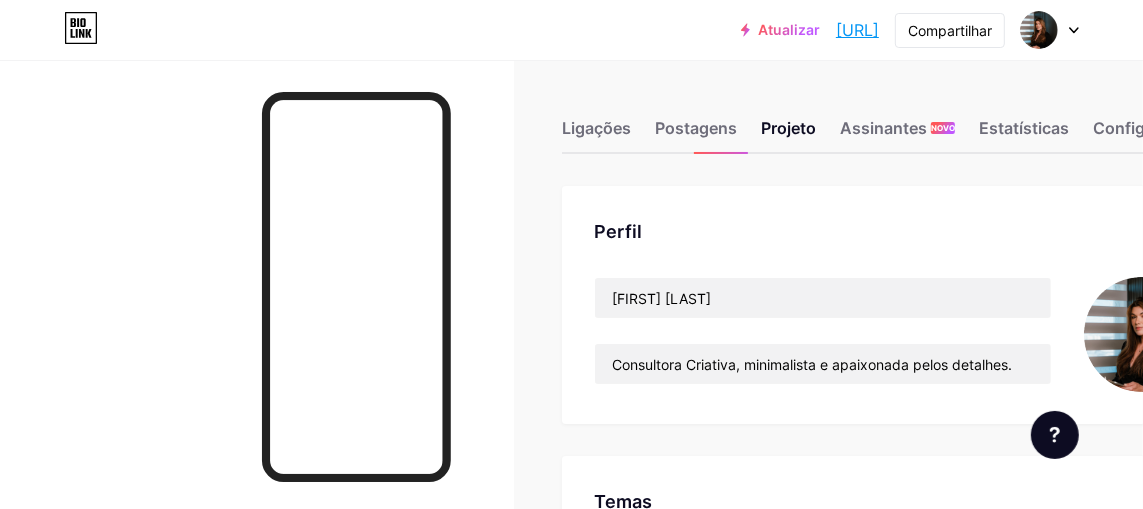 click at bounding box center (1050, 30) 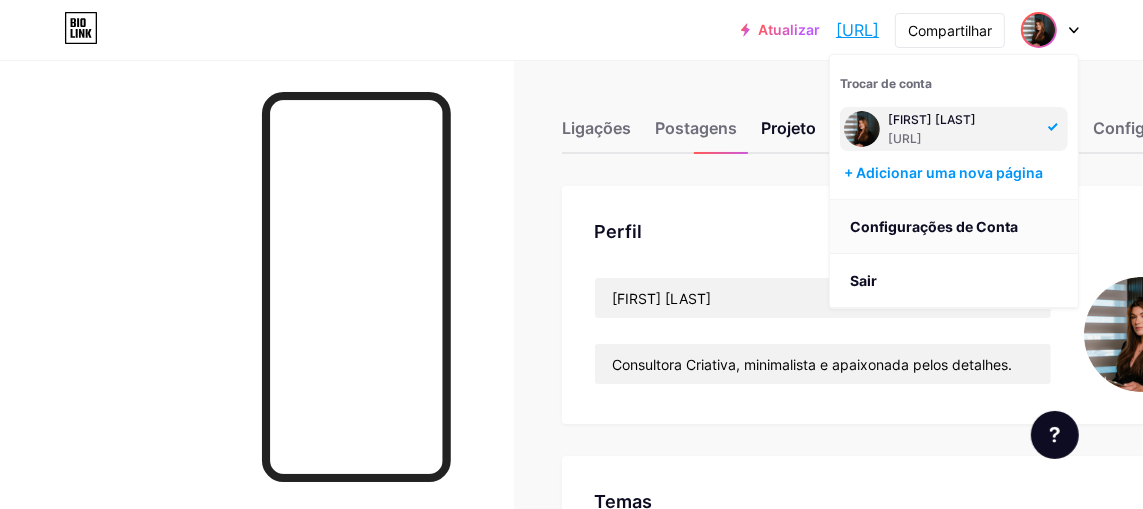 click on "Configurações de Conta" at bounding box center [934, 226] 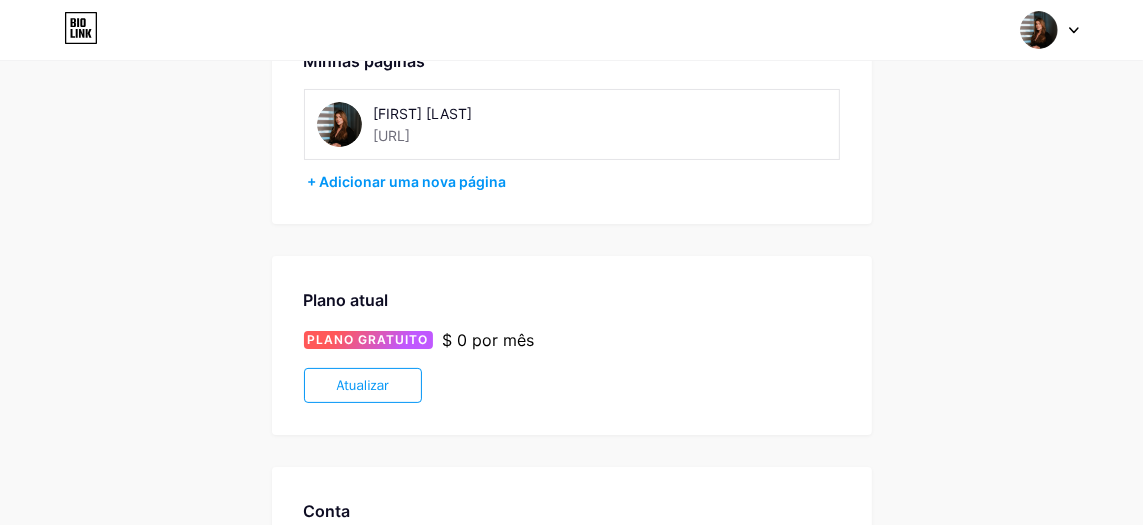 scroll, scrollTop: 100, scrollLeft: 0, axis: vertical 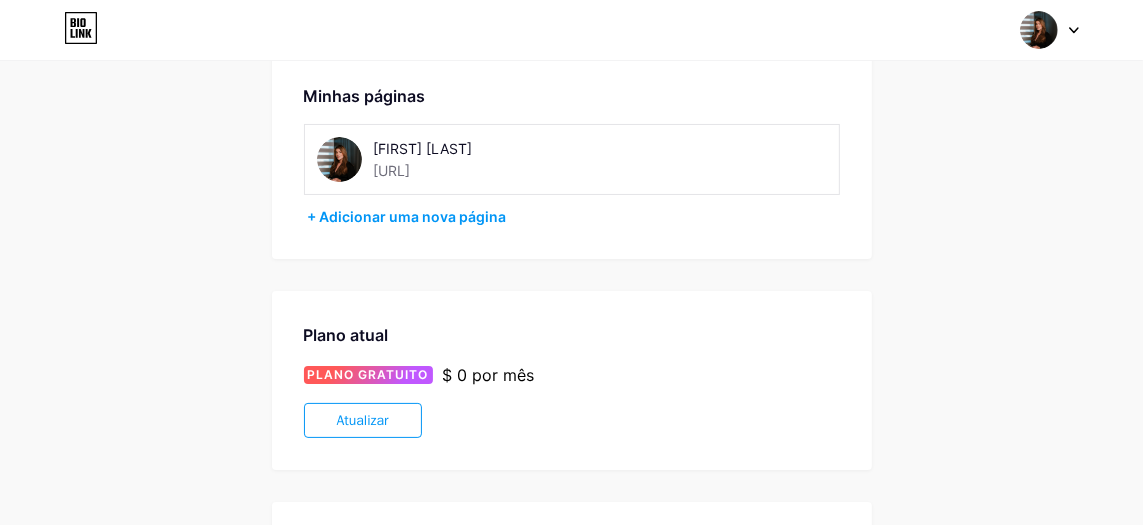 click on "ALINE CAROLINO   bio.link/alinecarxf" at bounding box center (442, 159) 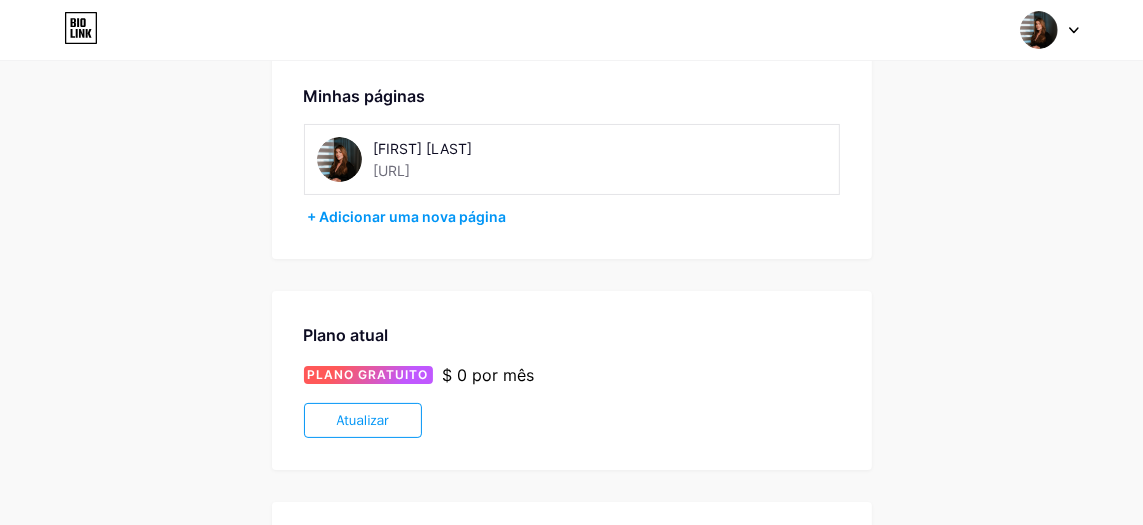 click on "ALINE CAROLINO   bio.link/alinecarxf" at bounding box center [442, 159] 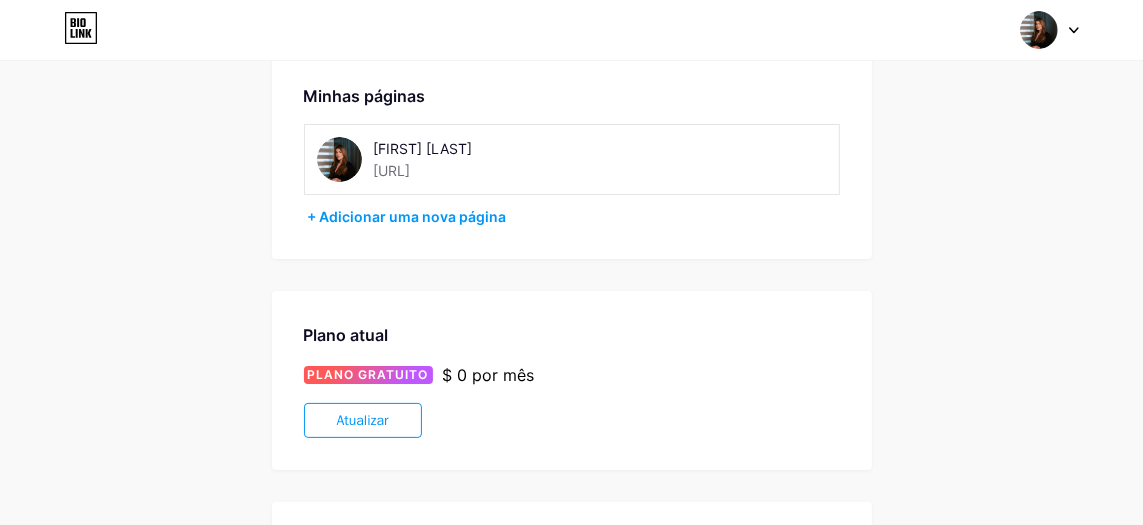 click on "ALINE CAROLINO   bio.link/alinecarxf" at bounding box center [442, 159] 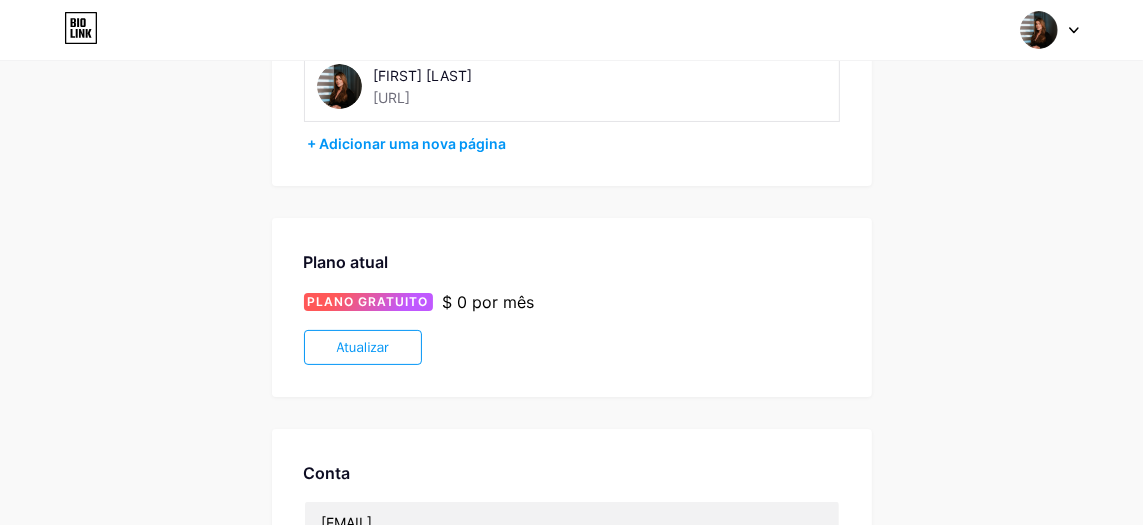 scroll, scrollTop: 0, scrollLeft: 0, axis: both 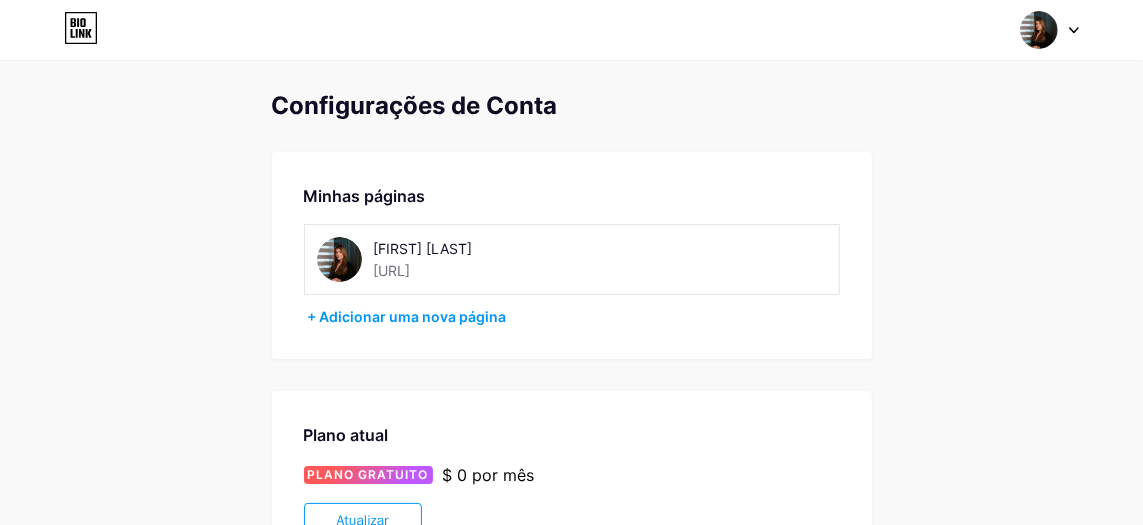 click at bounding box center [1050, 30] 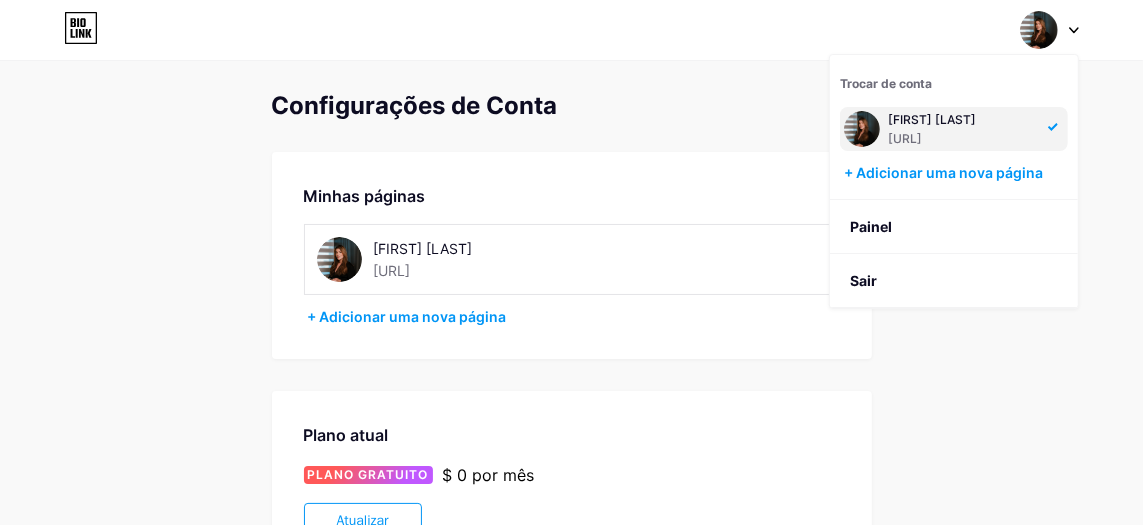 click at bounding box center (862, 129) 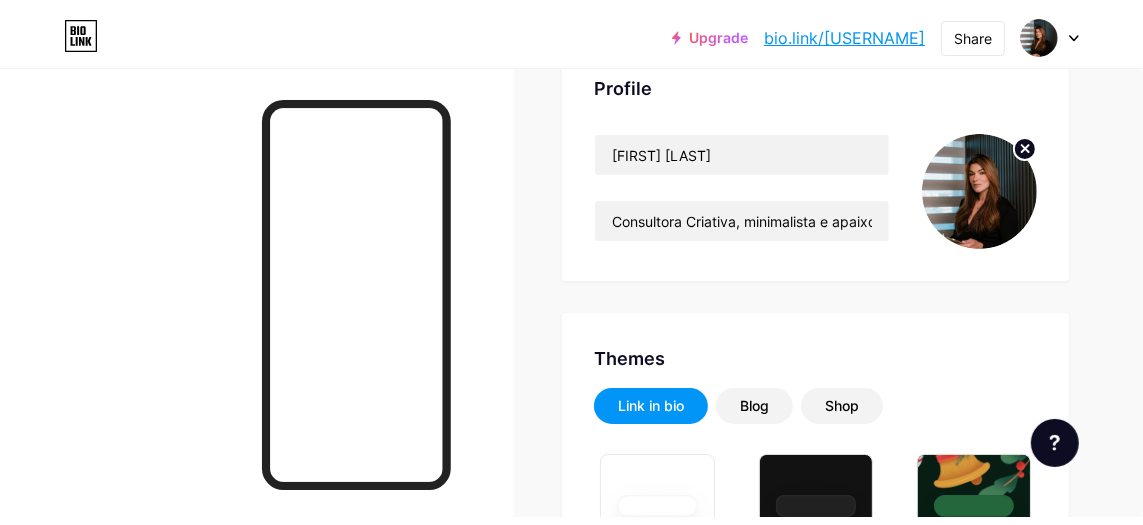 scroll, scrollTop: 0, scrollLeft: 0, axis: both 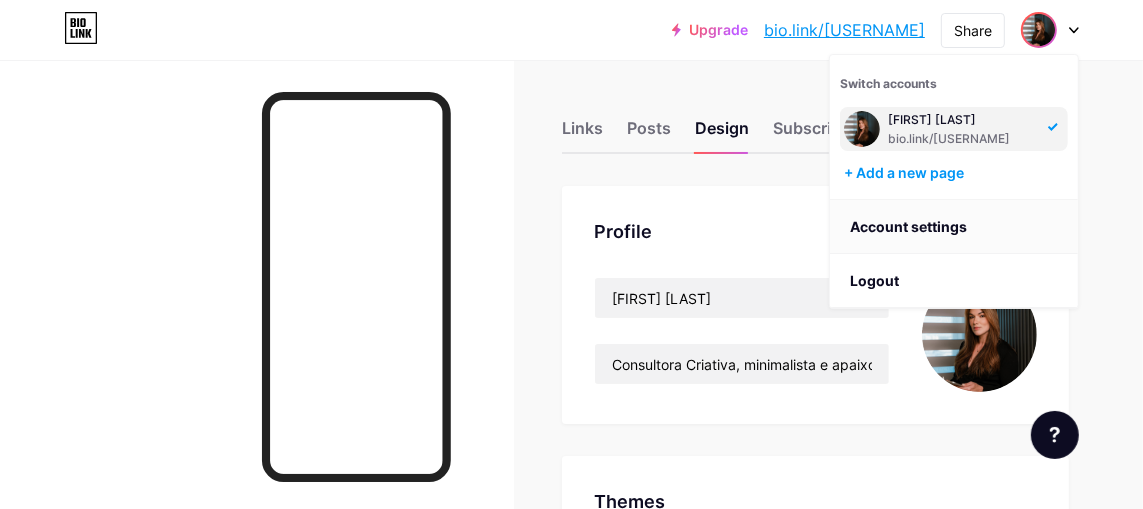 click on "Configurações de Conta" at bounding box center [954, 227] 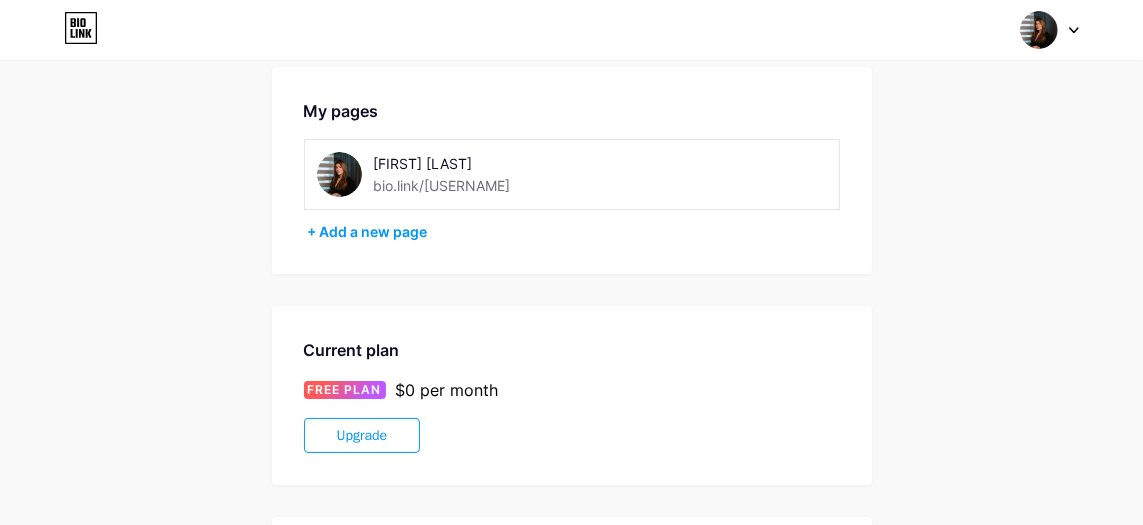 scroll, scrollTop: 0, scrollLeft: 0, axis: both 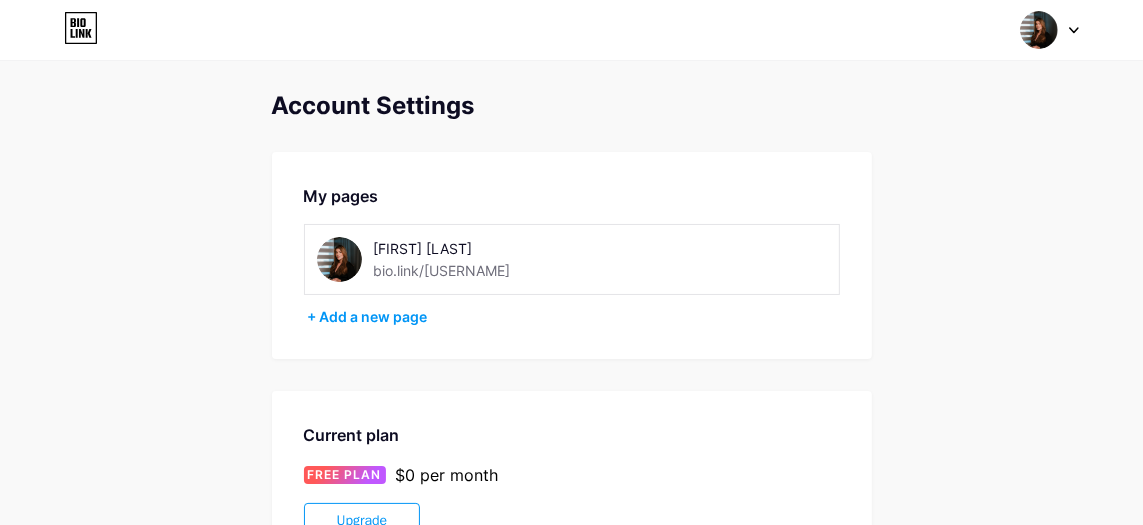 click at bounding box center [1050, 30] 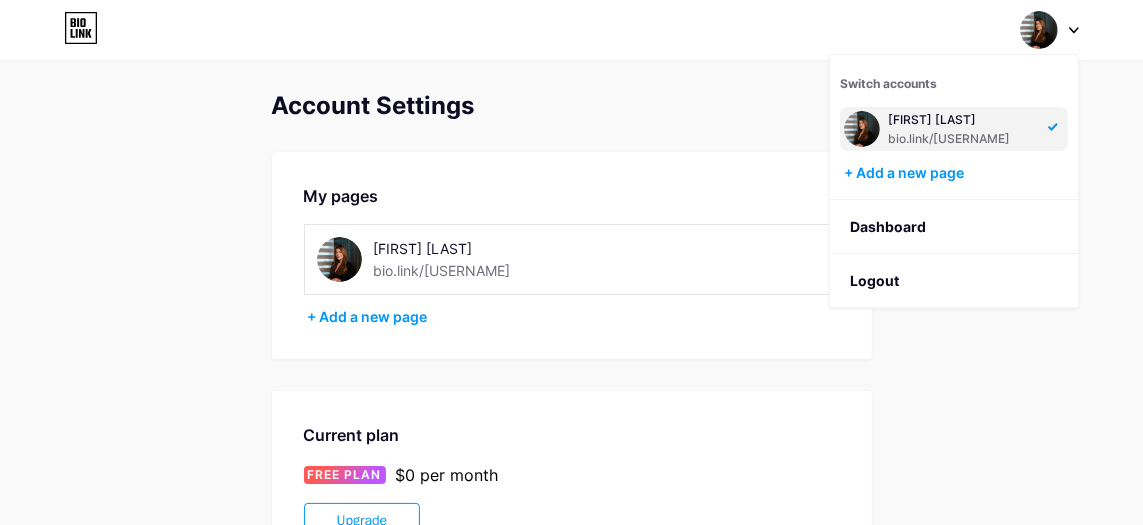 click on "[URL]" at bounding box center (962, 139) 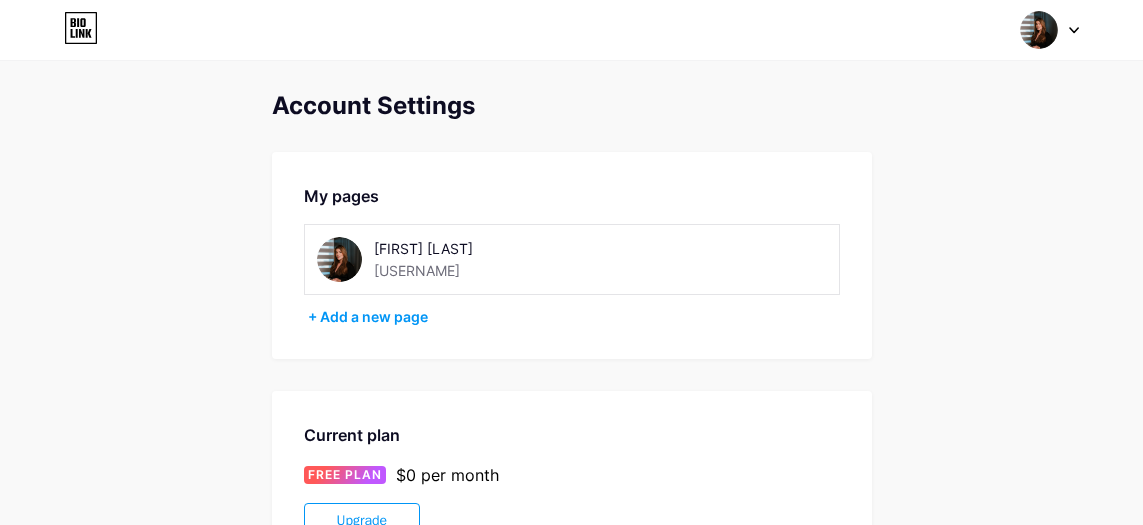 scroll, scrollTop: 0, scrollLeft: 0, axis: both 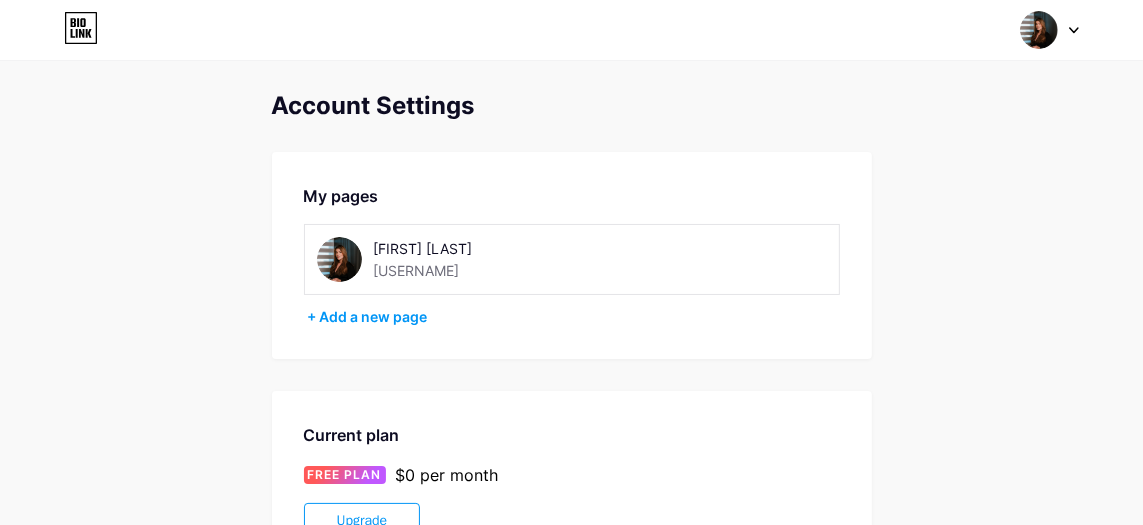 click on "[USERNAME]" at bounding box center (417, 270) 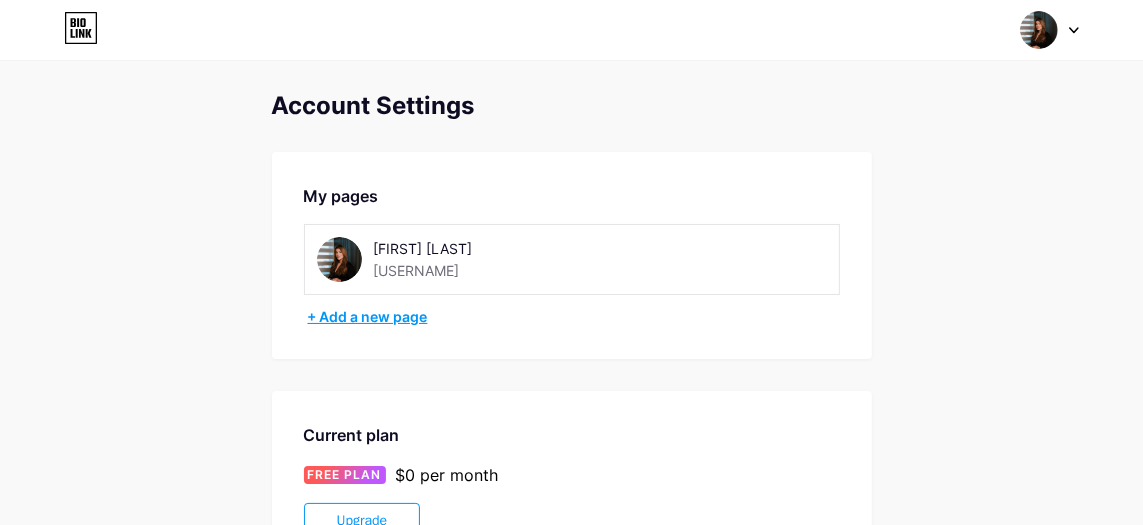 click on "+ Add a new page" at bounding box center (574, 317) 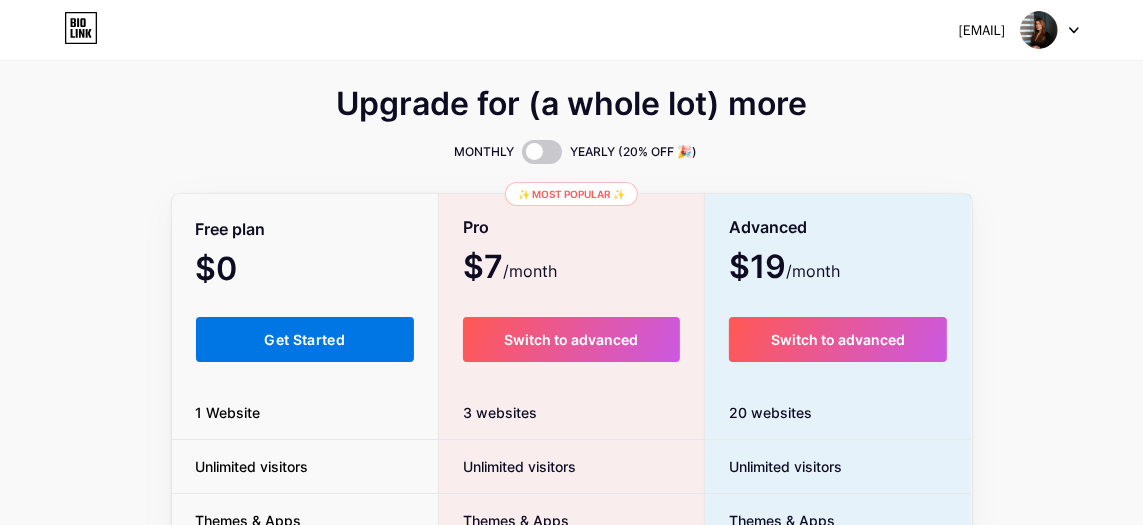 scroll, scrollTop: 200, scrollLeft: 0, axis: vertical 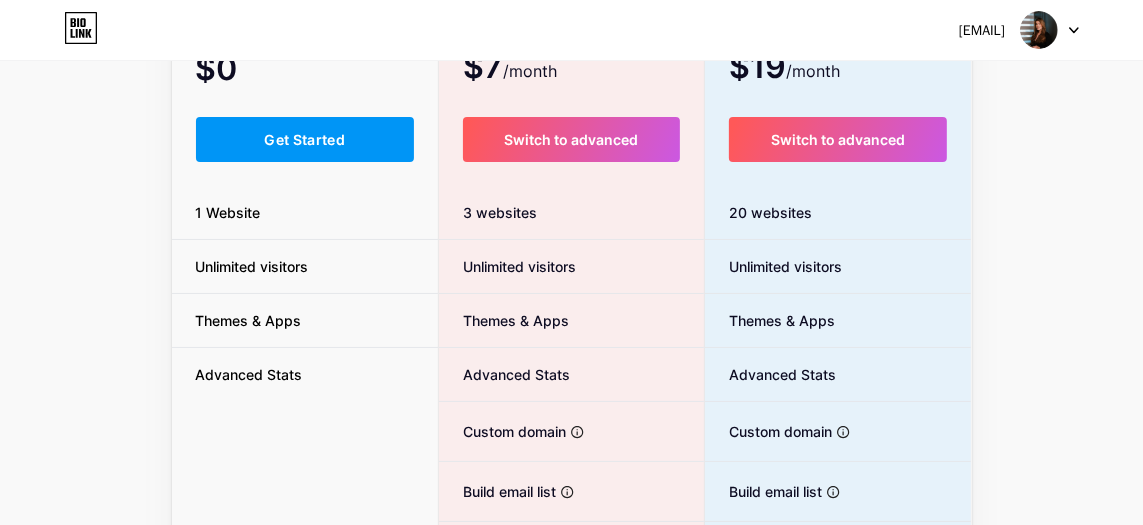 click at bounding box center (1050, 30) 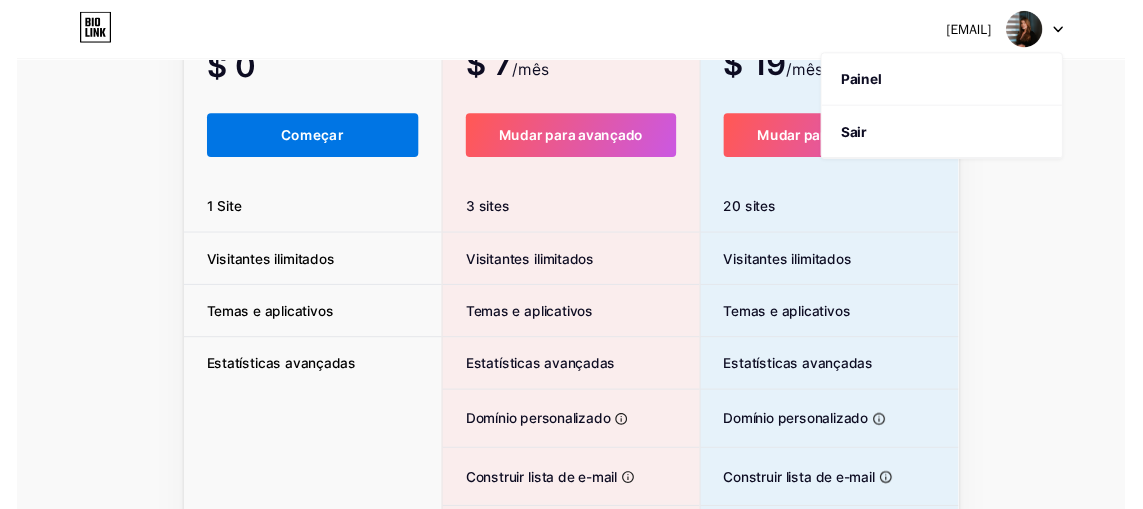 scroll, scrollTop: 0, scrollLeft: 0, axis: both 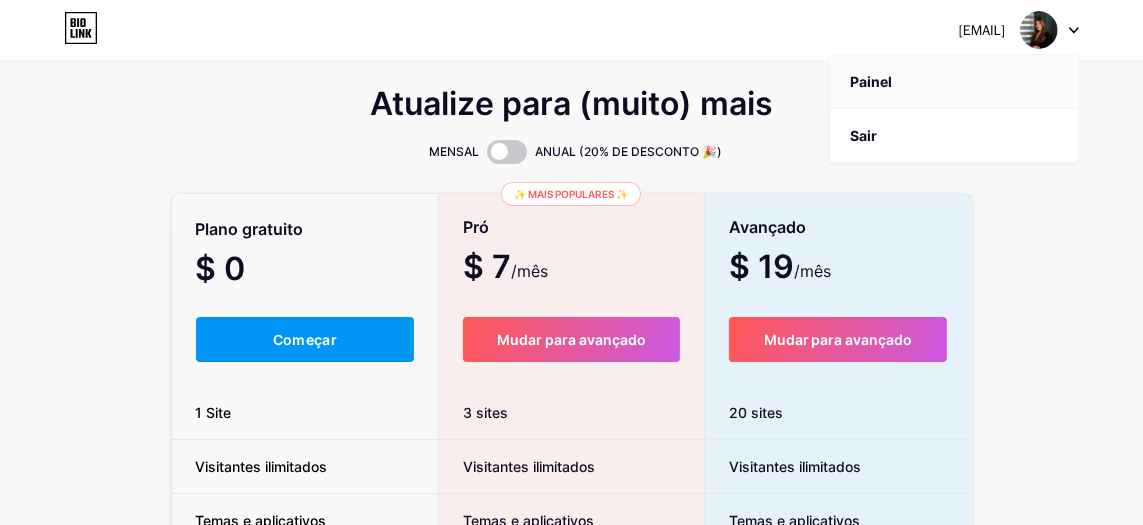 click on "Painel" at bounding box center [871, 81] 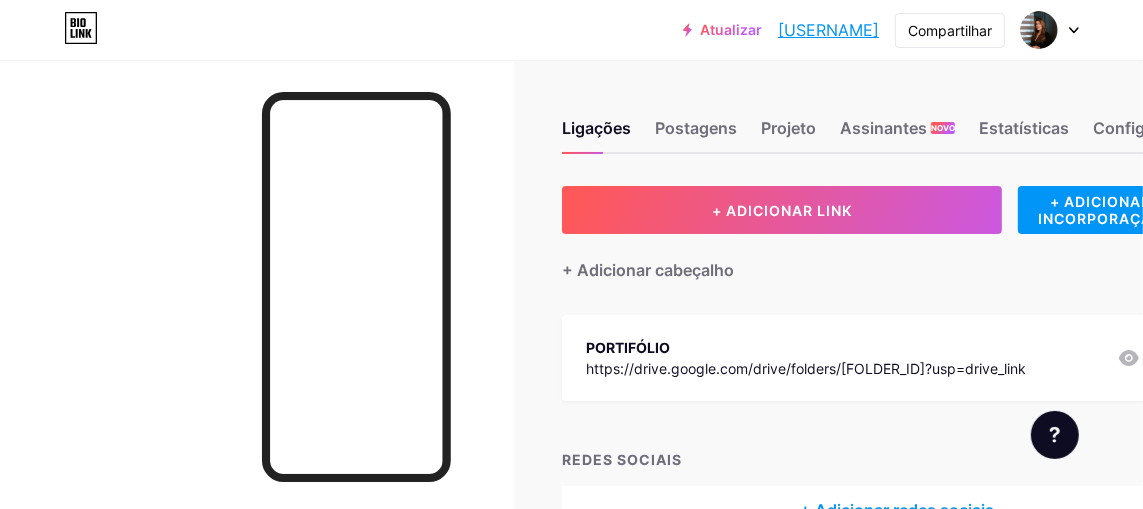 scroll, scrollTop: 0, scrollLeft: 0, axis: both 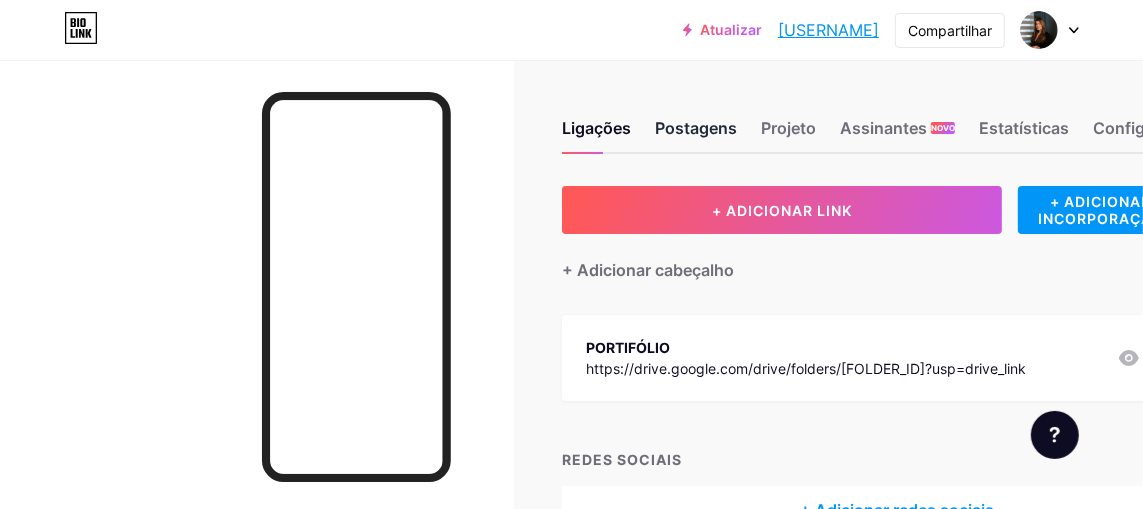 click on "Postagens" at bounding box center (696, 128) 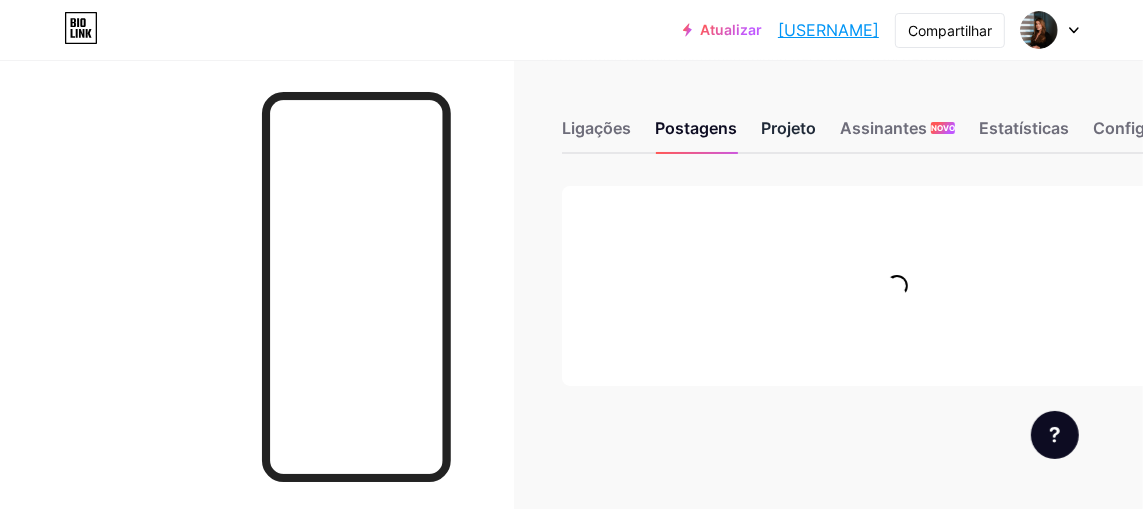 click on "Projeto" at bounding box center [596, 128] 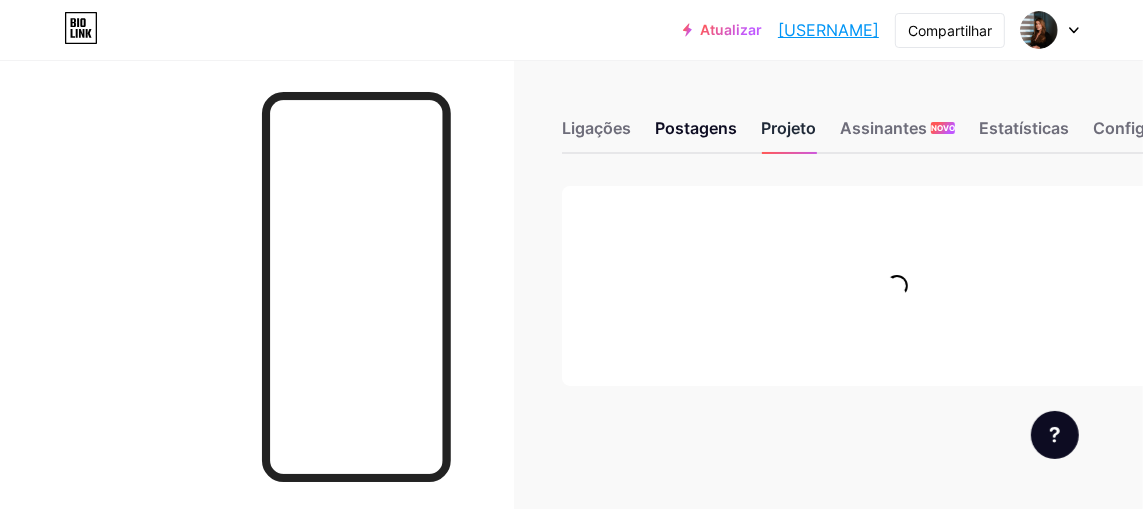 click on "Projeto" at bounding box center (696, 128) 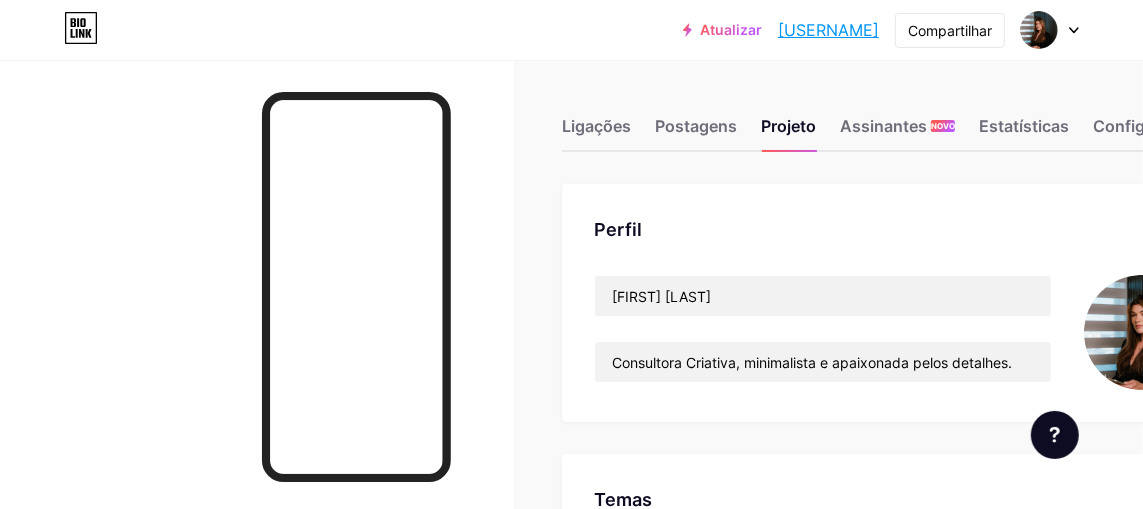 scroll, scrollTop: 0, scrollLeft: 0, axis: both 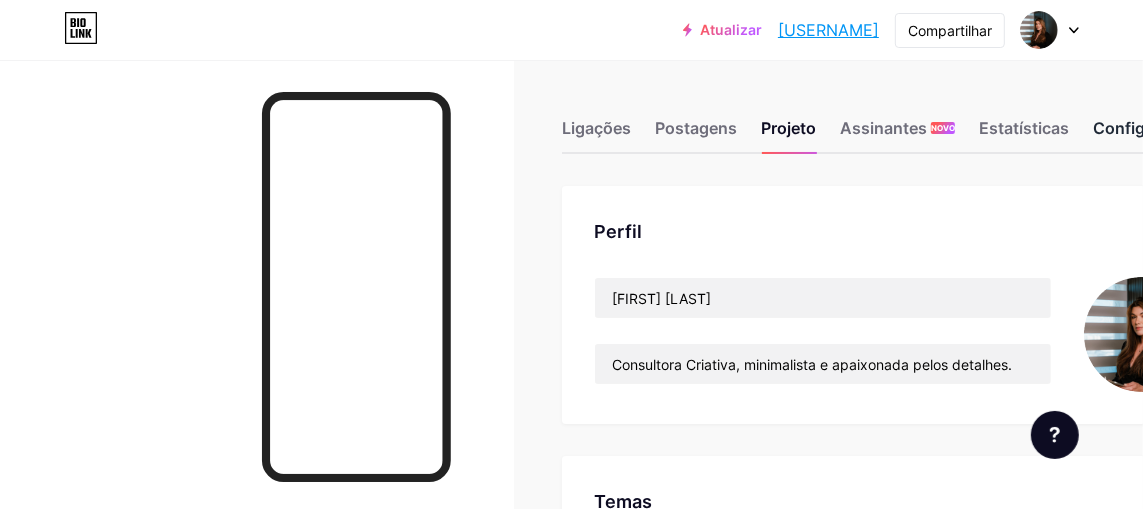 click on "Configurações" at bounding box center (1150, 128) 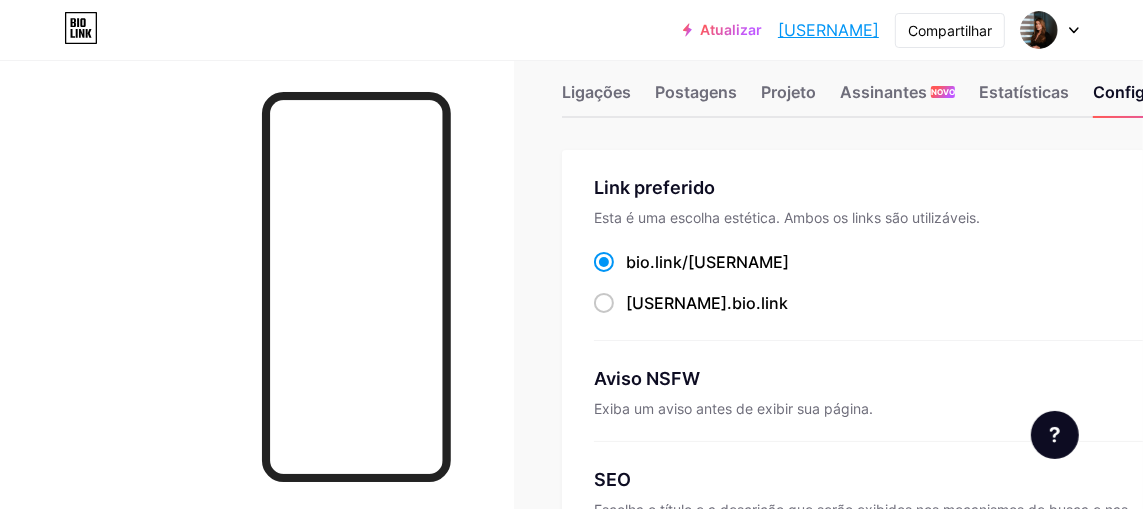 scroll, scrollTop: 100, scrollLeft: 0, axis: vertical 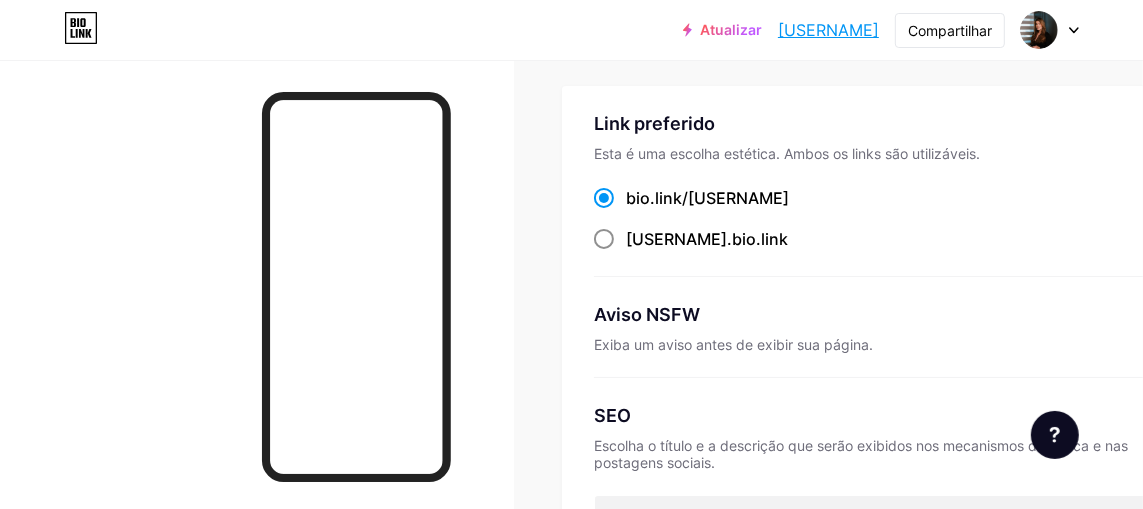 click on "[USERNAME]" at bounding box center [738, 198] 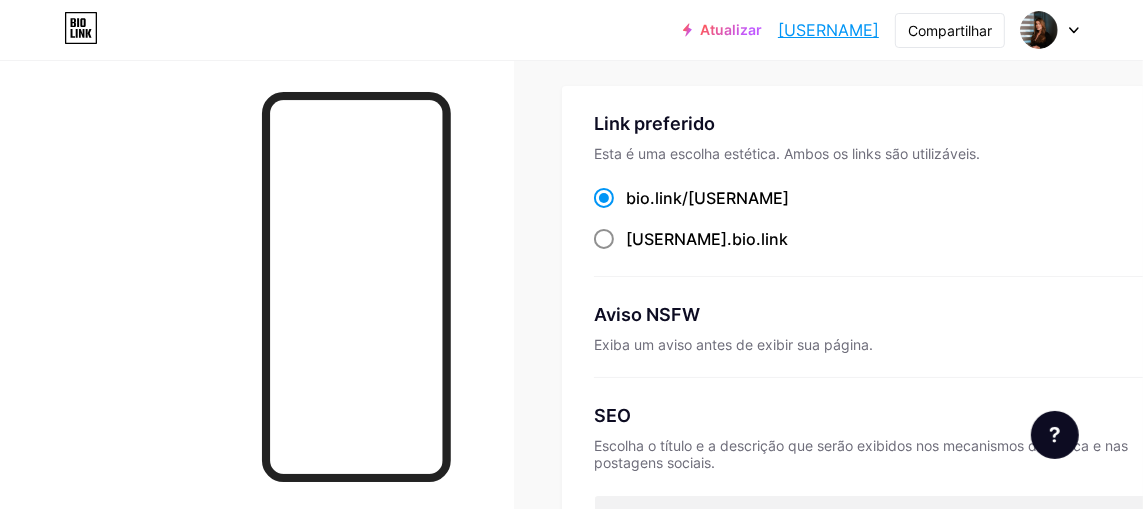 radio on "true" 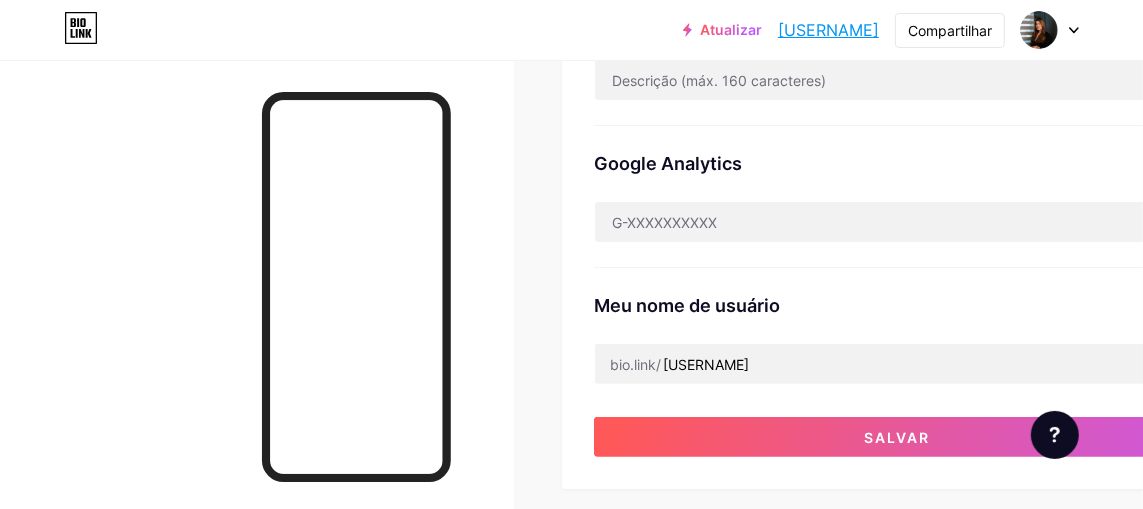 scroll, scrollTop: 600, scrollLeft: 0, axis: vertical 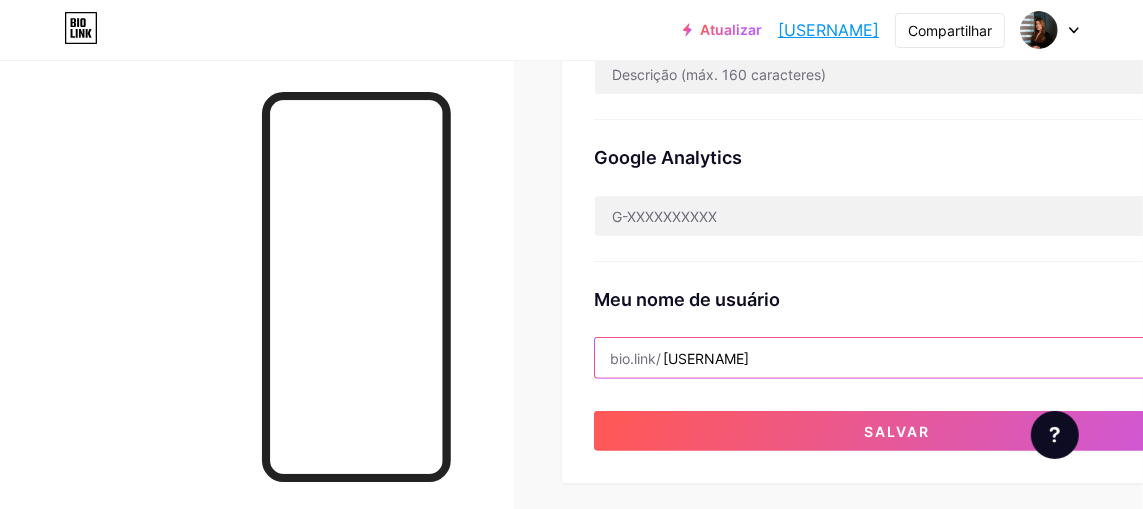 click on "[USERNAME]" at bounding box center (896, 358) 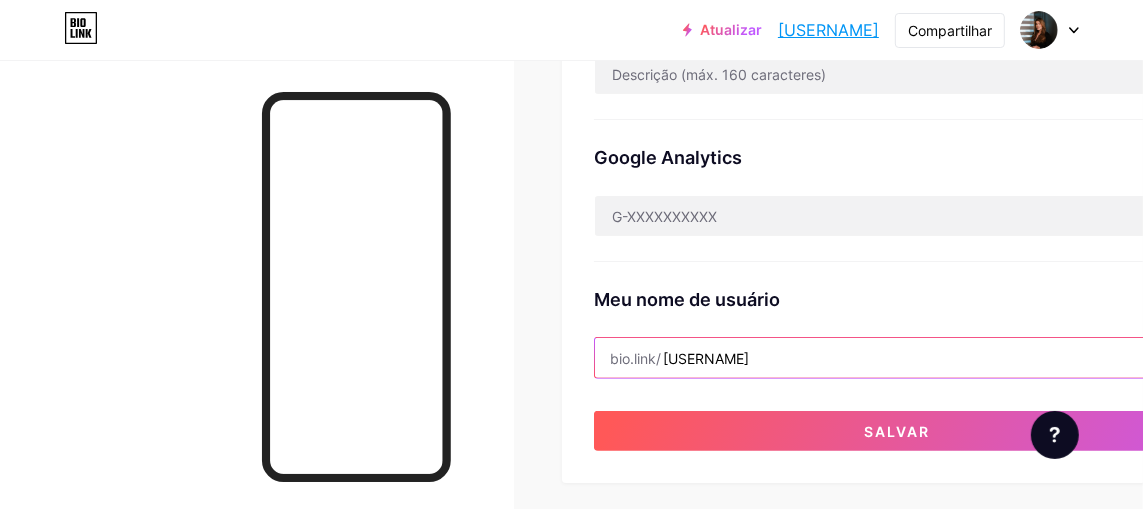 click on "[USERNAME]" at bounding box center (896, 358) 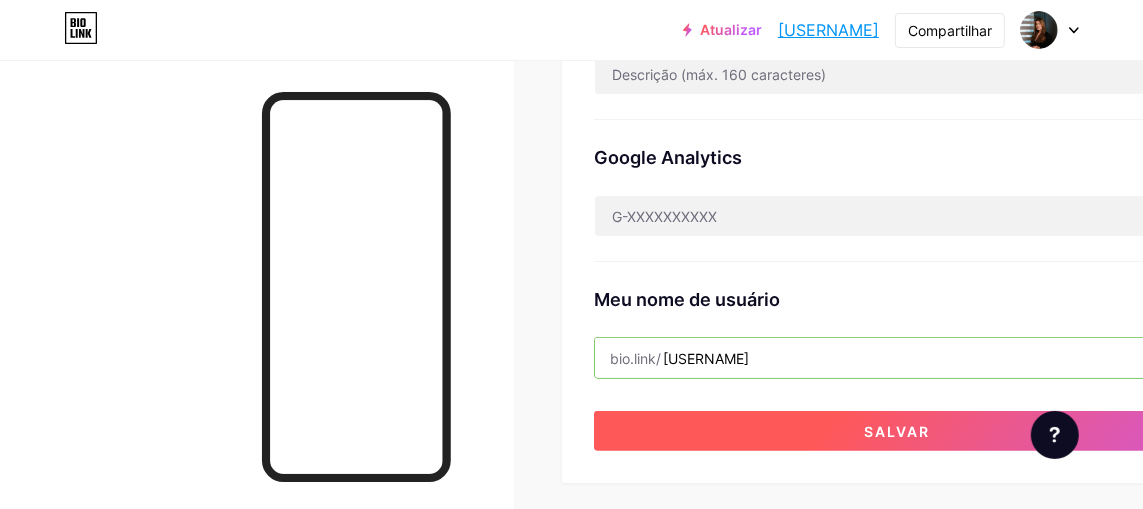 type on "[USERNAME]" 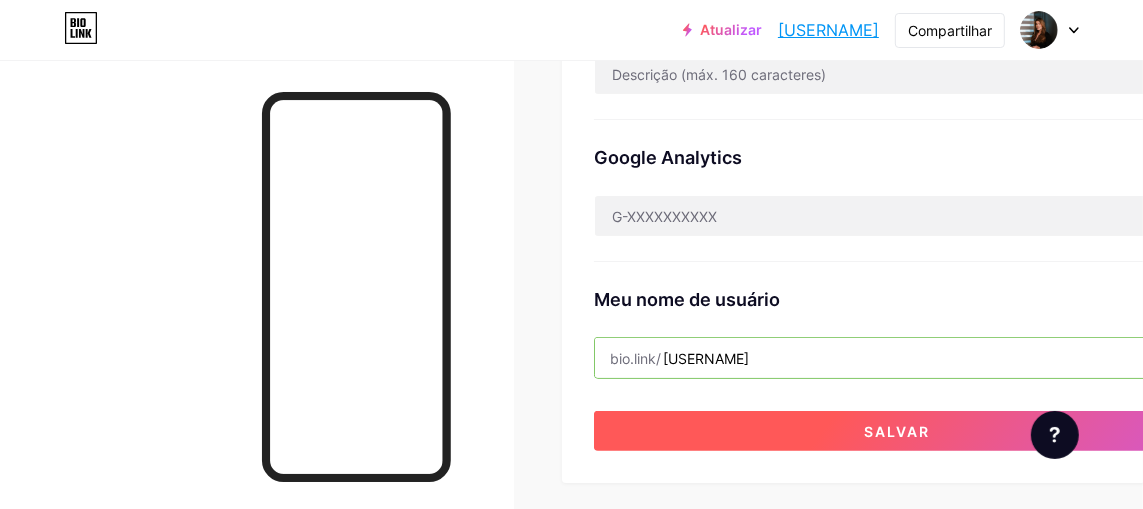click on "Salvar" at bounding box center (896, 431) 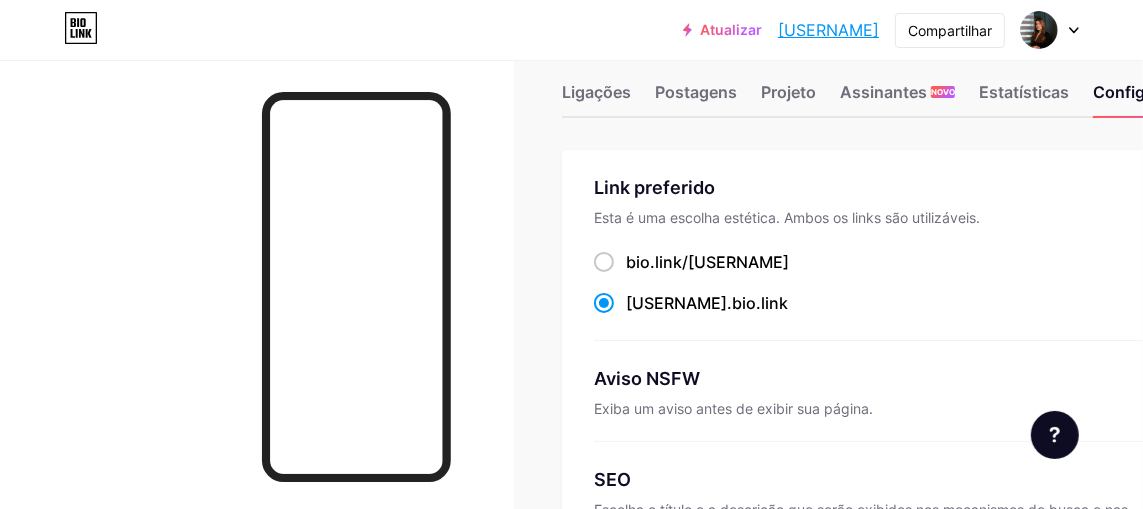 scroll, scrollTop: 0, scrollLeft: 0, axis: both 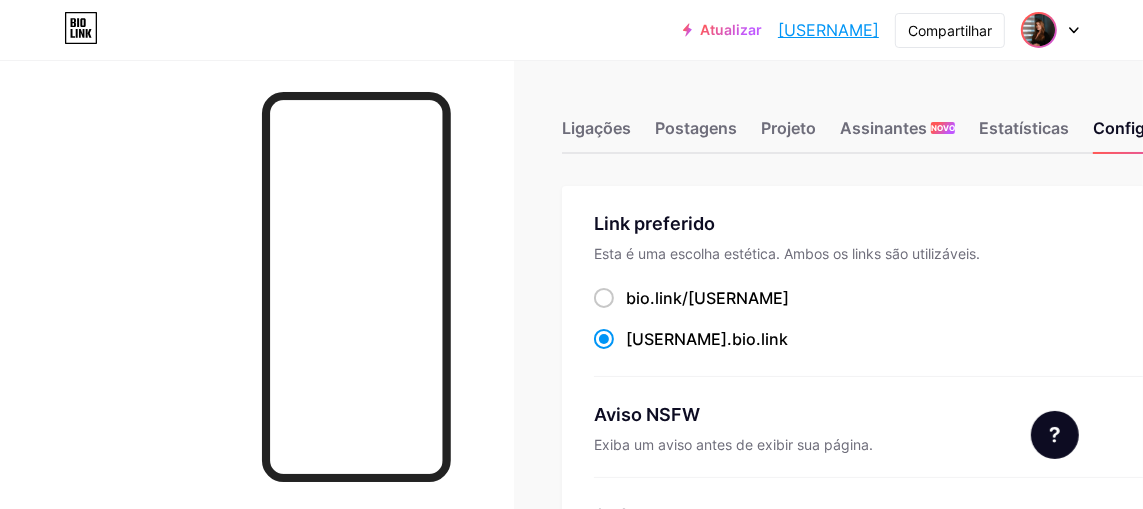 click at bounding box center (1050, 30) 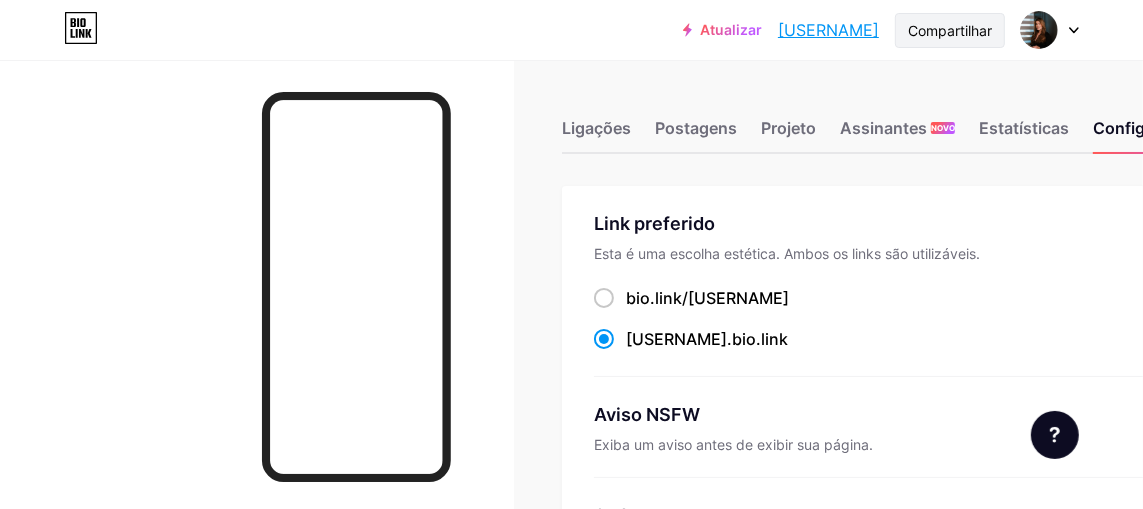 click on "Compartilhar" at bounding box center (950, 30) 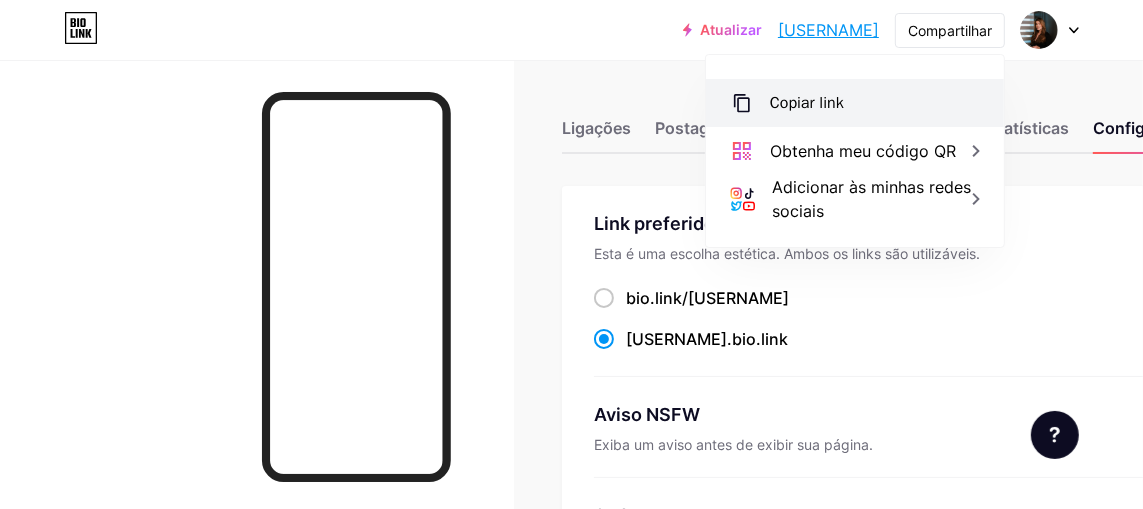 click on "Copiar link" at bounding box center [855, 103] 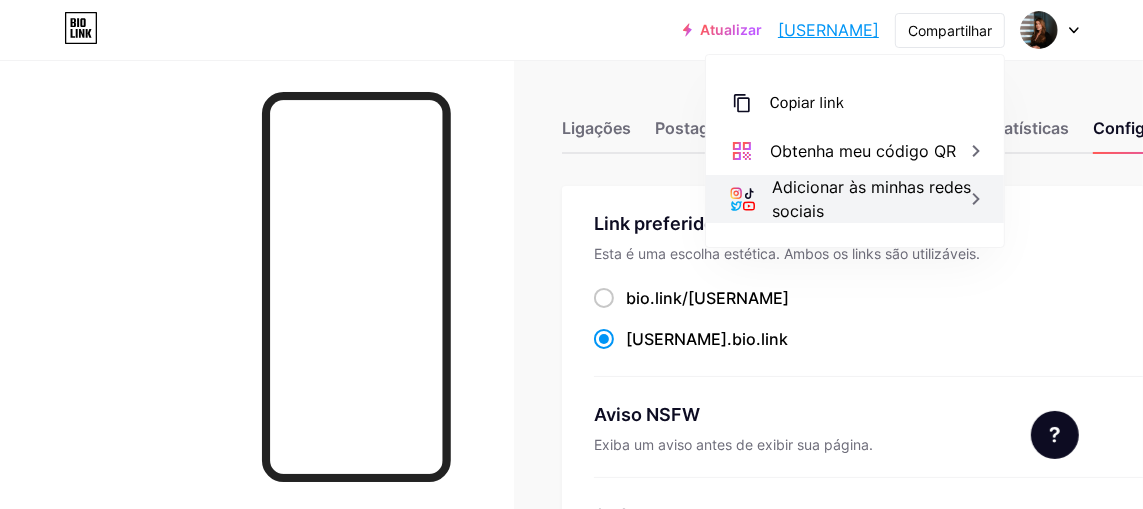 click on "Adicionar às minhas redes sociais" at bounding box center [863, 151] 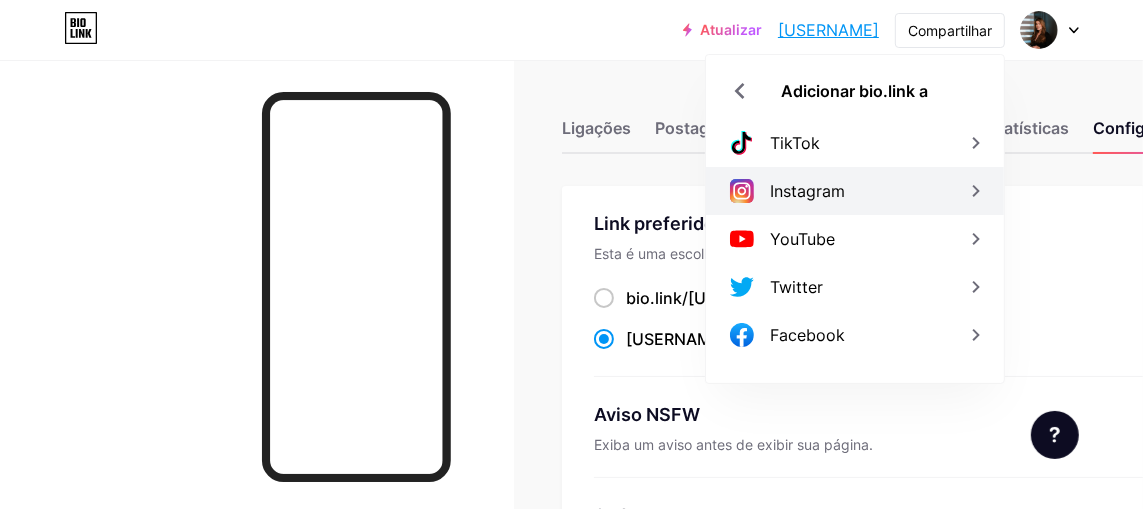click on "Instagram" at bounding box center (855, 143) 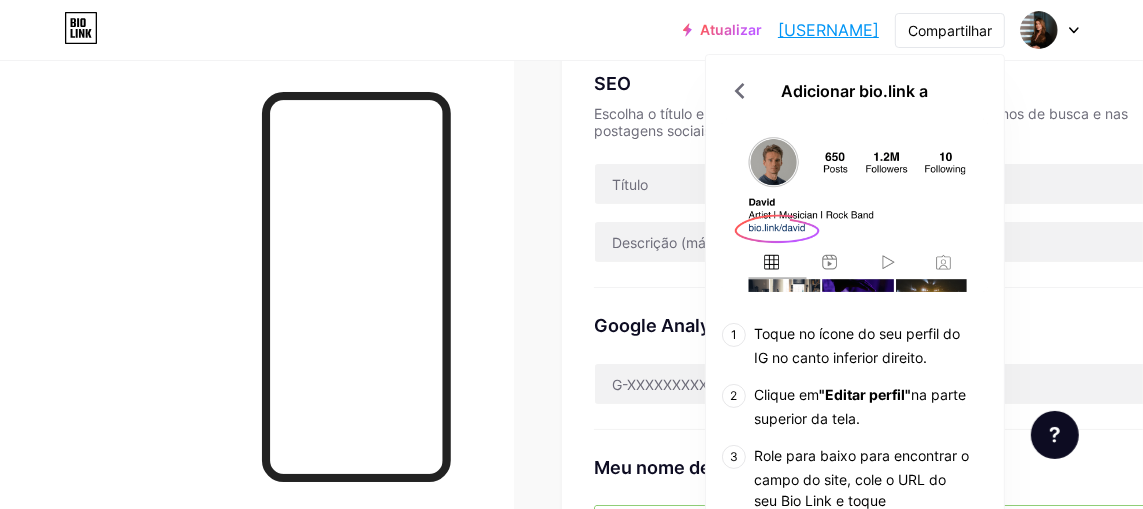 scroll, scrollTop: 500, scrollLeft: 0, axis: vertical 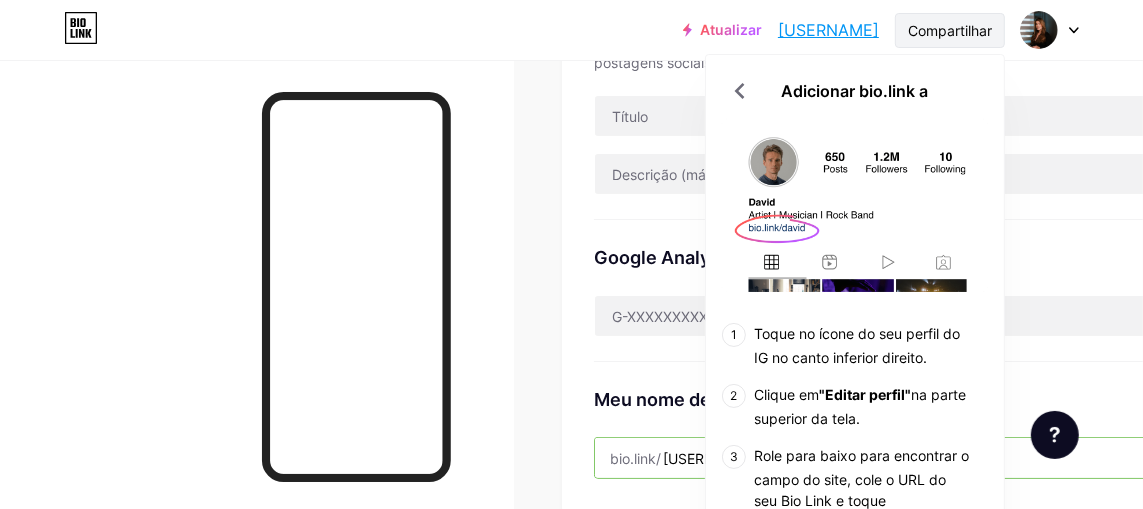 click on "Compartilhar" at bounding box center (950, 30) 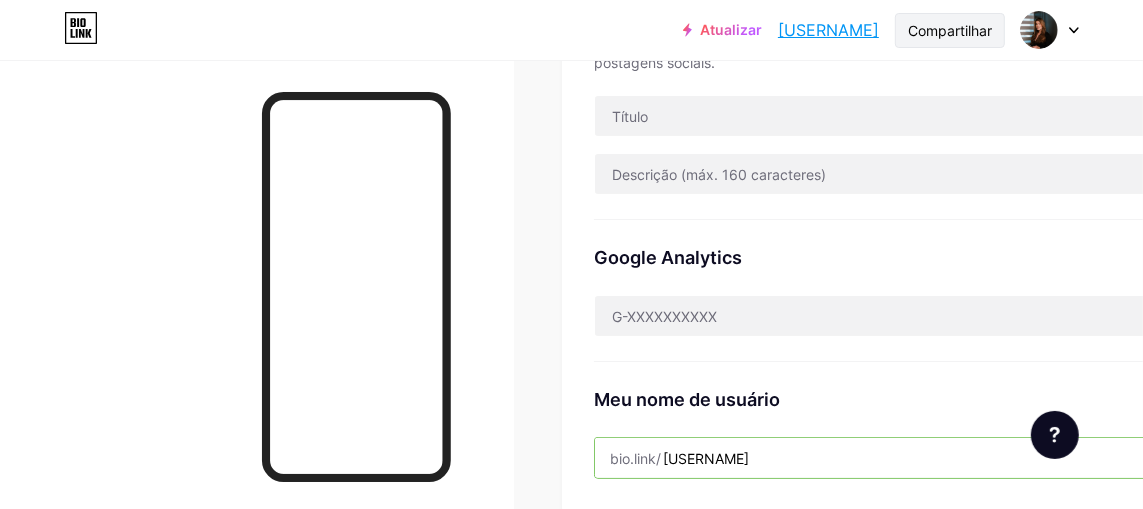 click on "Compartilhar" at bounding box center [950, 30] 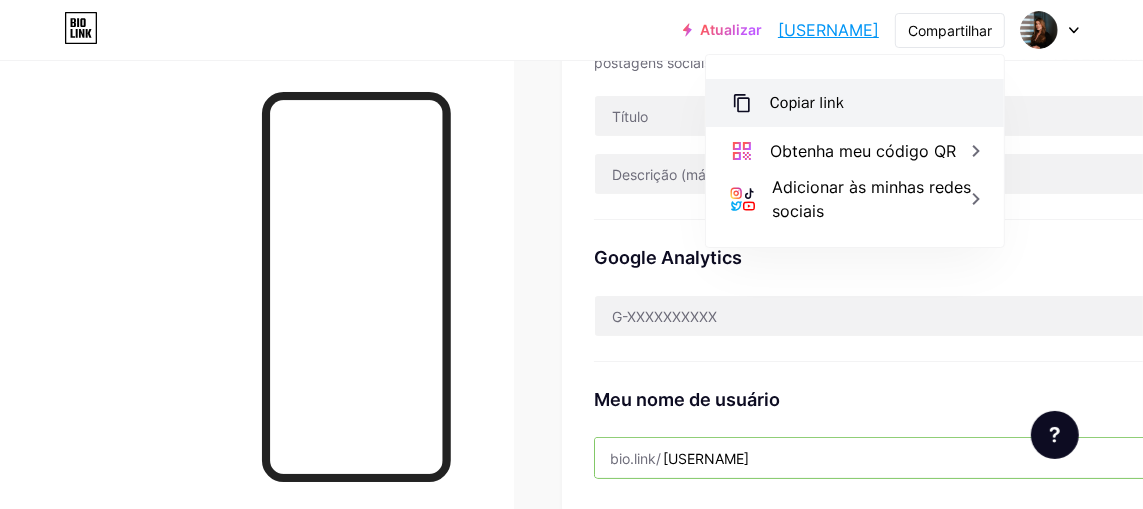 click on "Copiar link" at bounding box center (855, 103) 